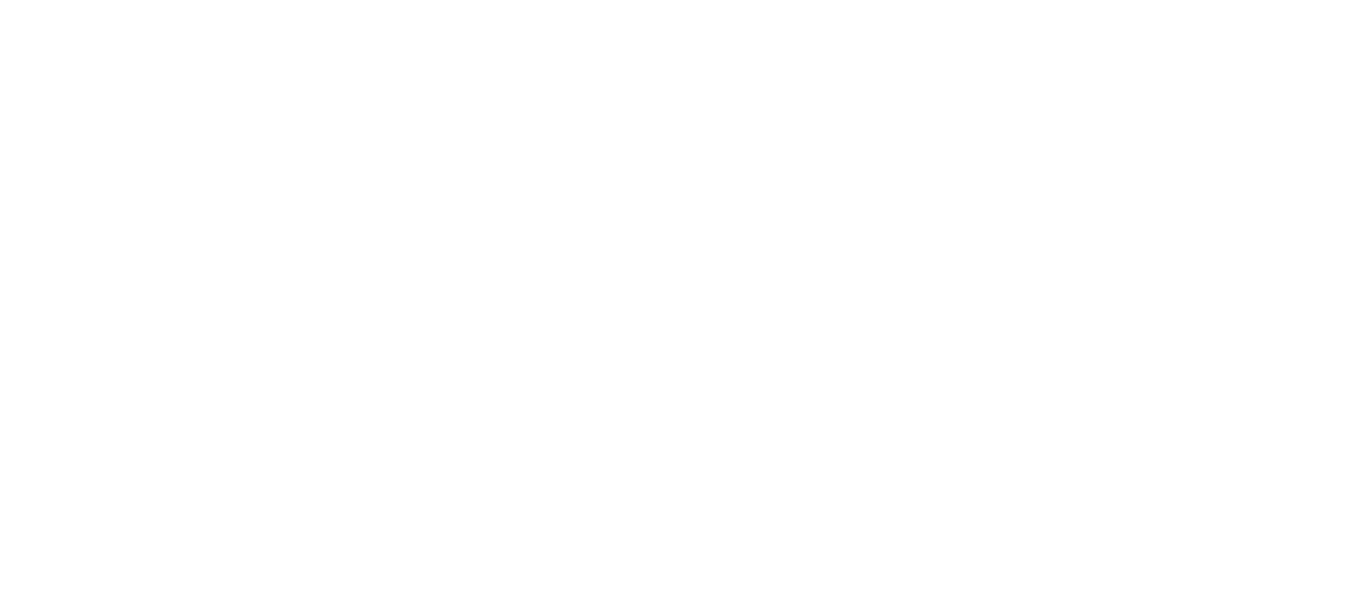 scroll, scrollTop: 0, scrollLeft: 0, axis: both 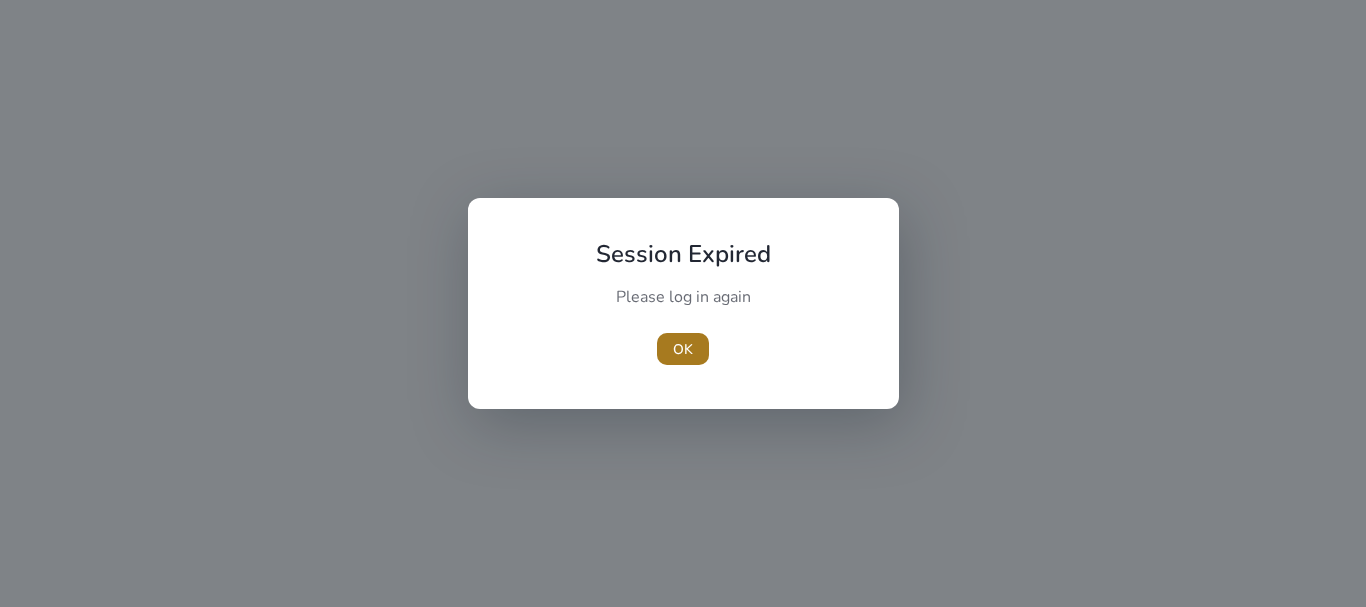 click at bounding box center [683, 349] 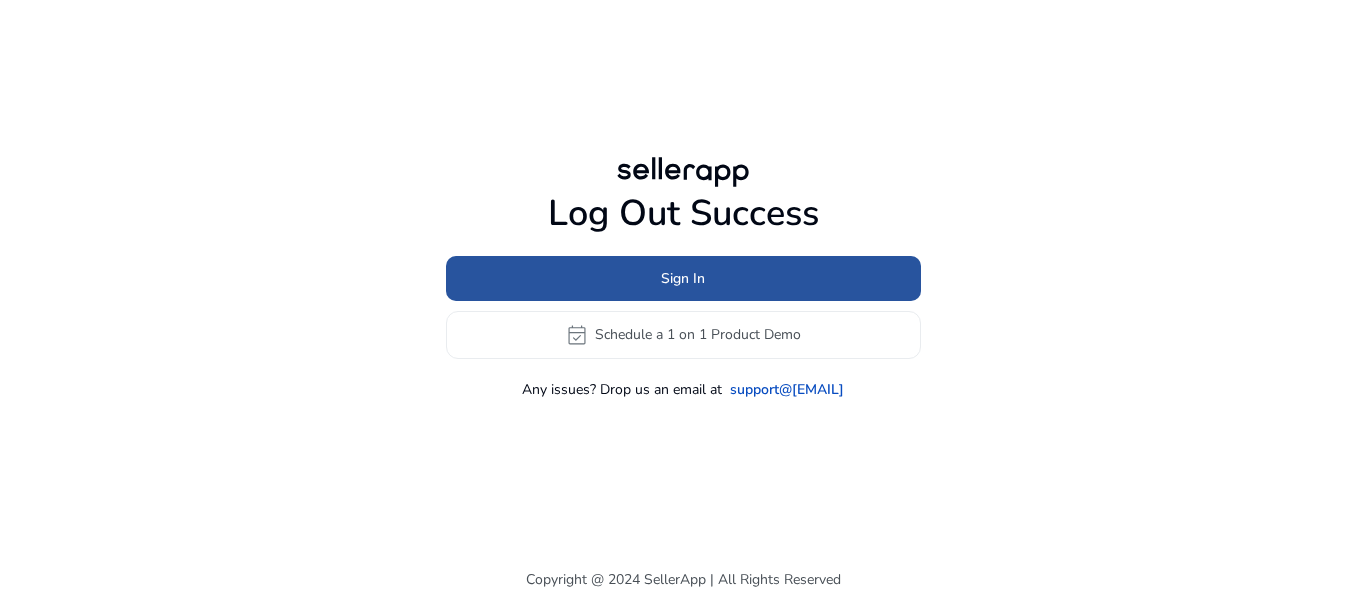 click 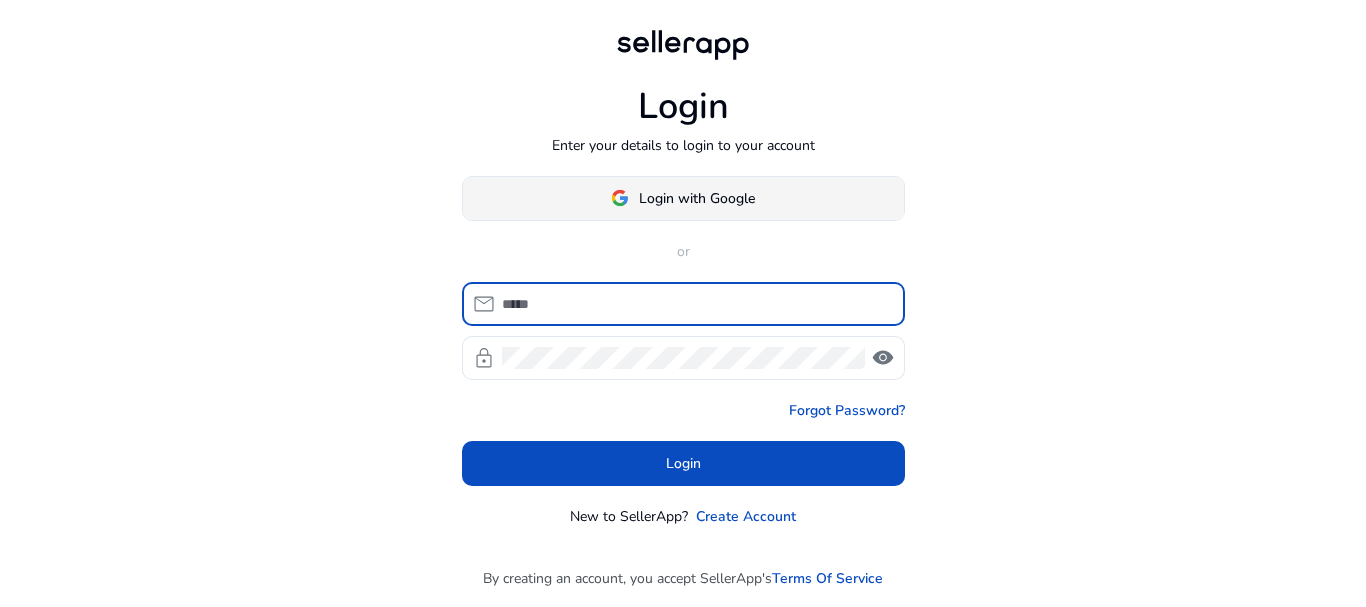 click on "Login with Google" 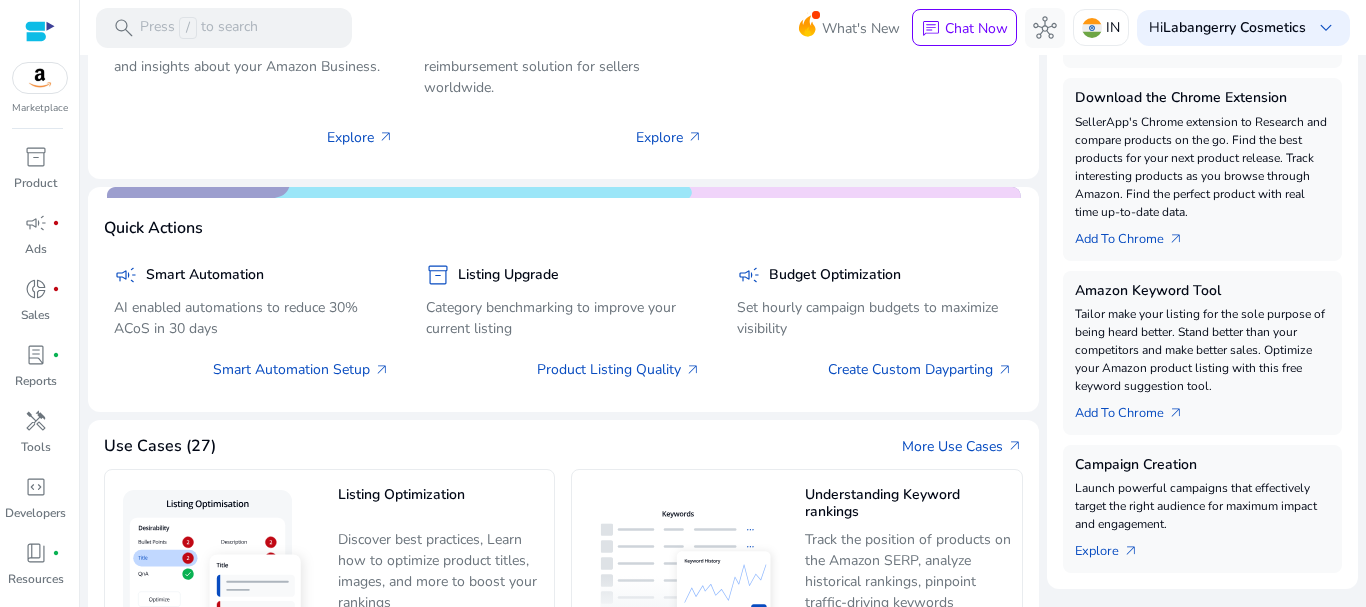 scroll, scrollTop: 400, scrollLeft: 0, axis: vertical 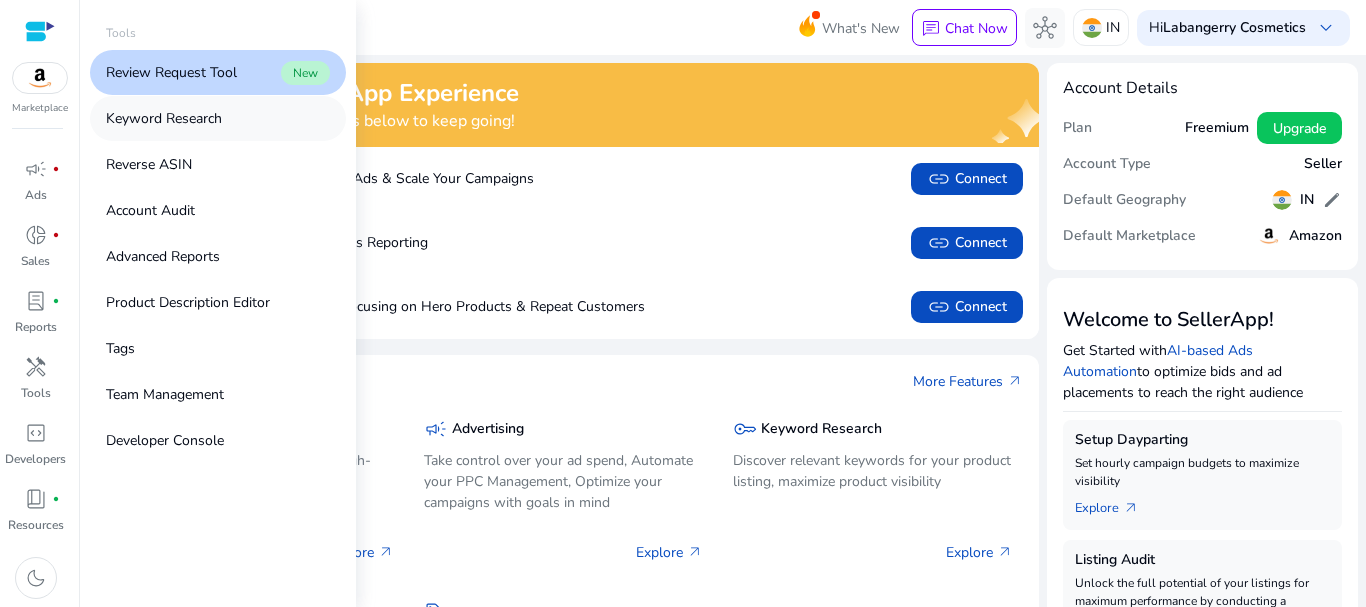 click on "Keyword Research" at bounding box center [164, 118] 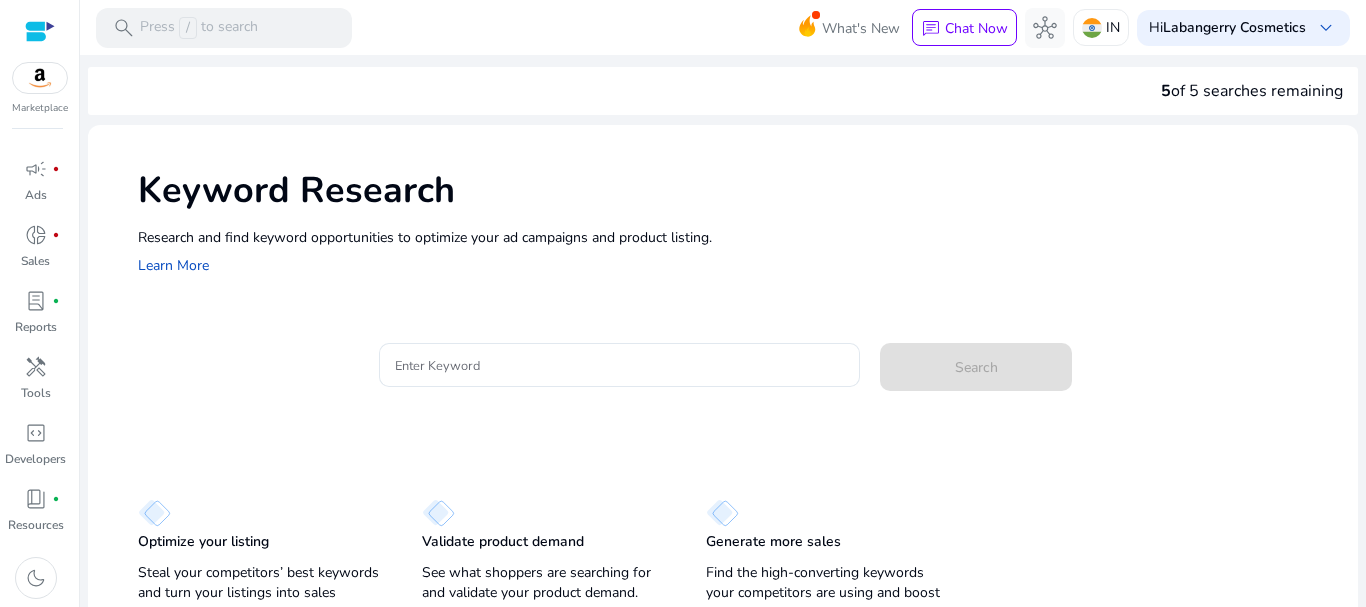 scroll, scrollTop: 0, scrollLeft: 0, axis: both 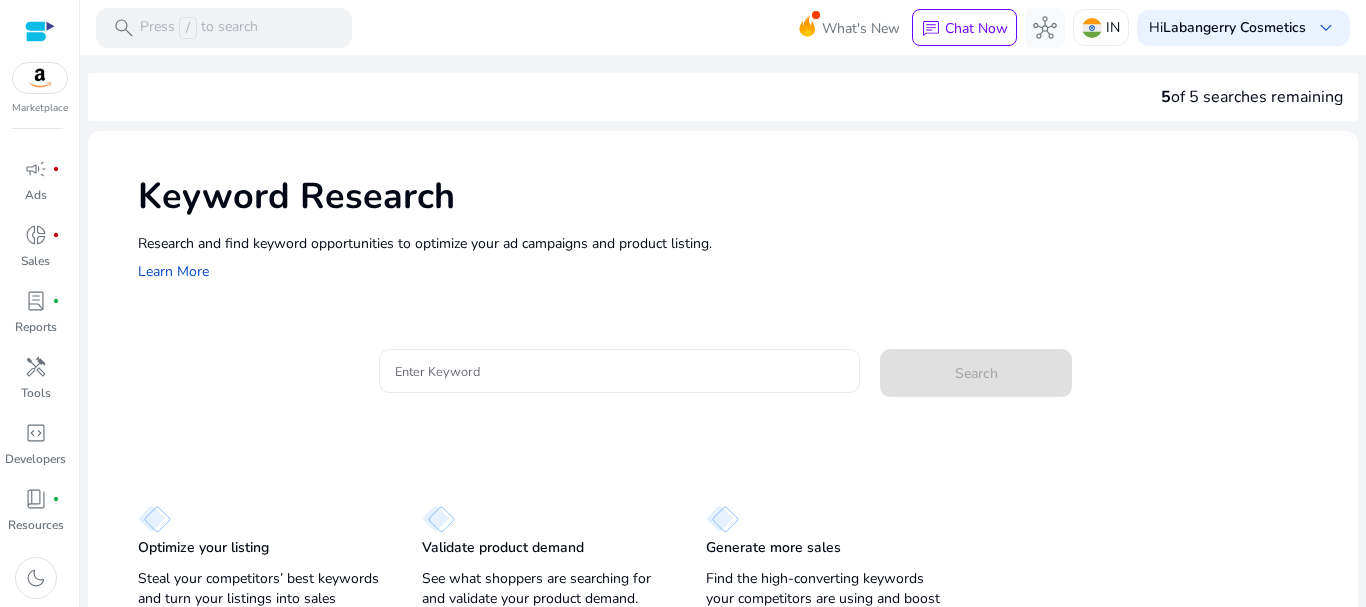 click 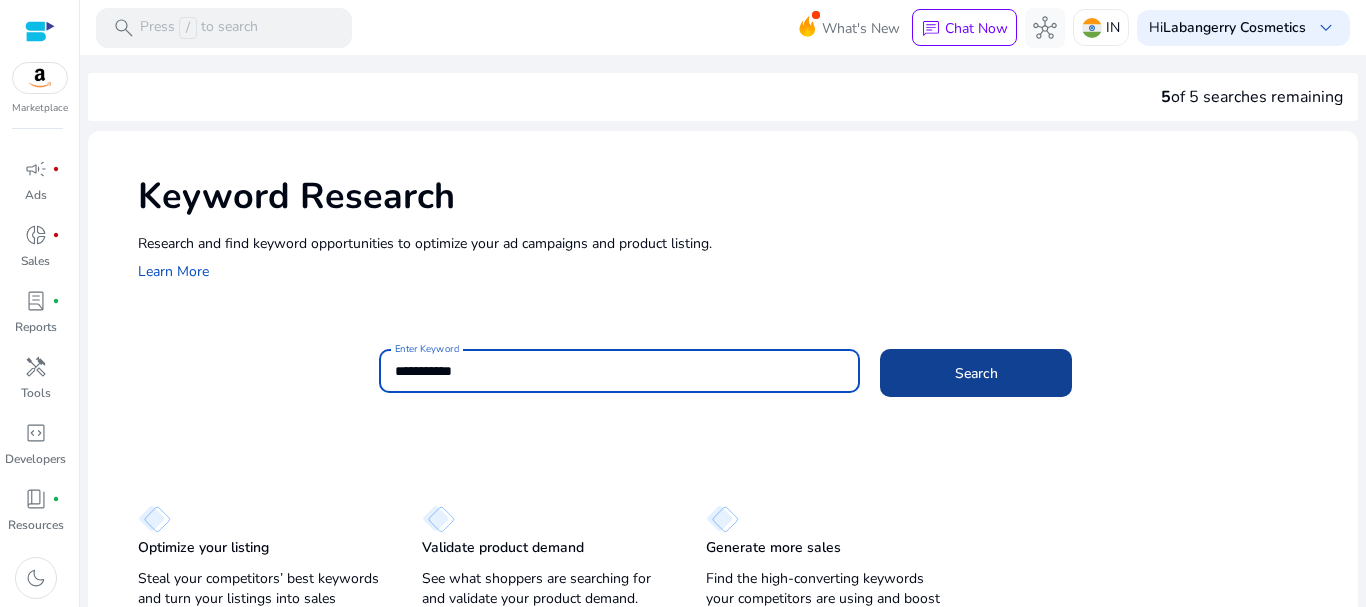 type on "**********" 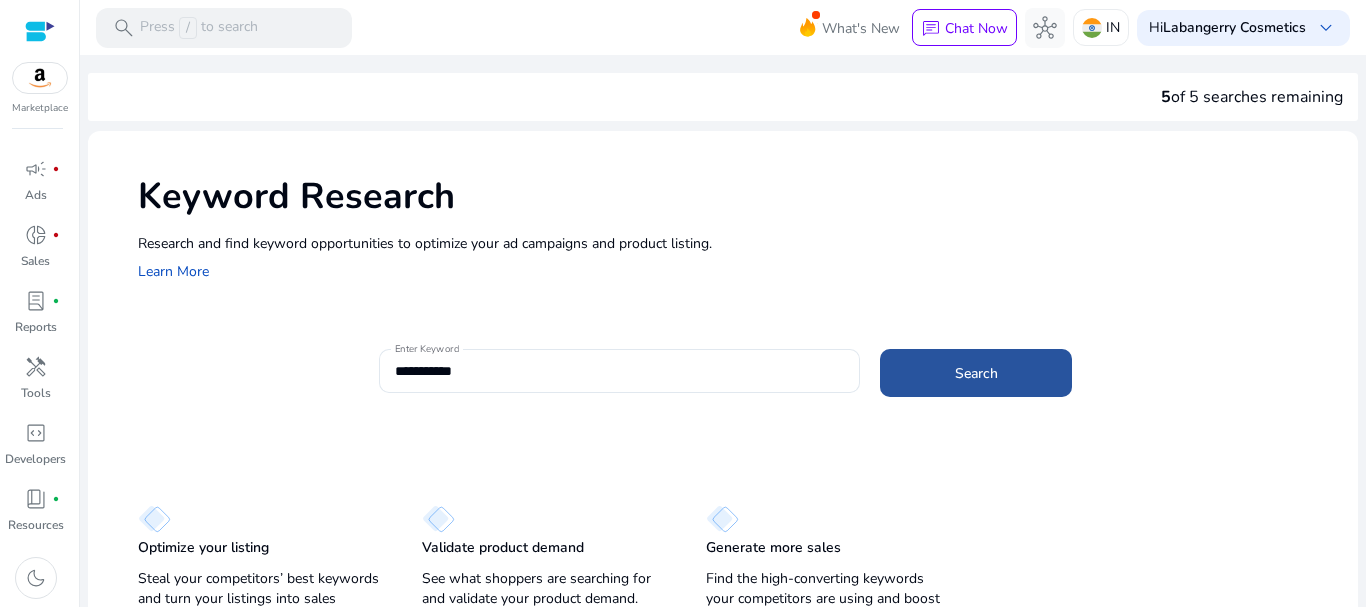 click on "Search" 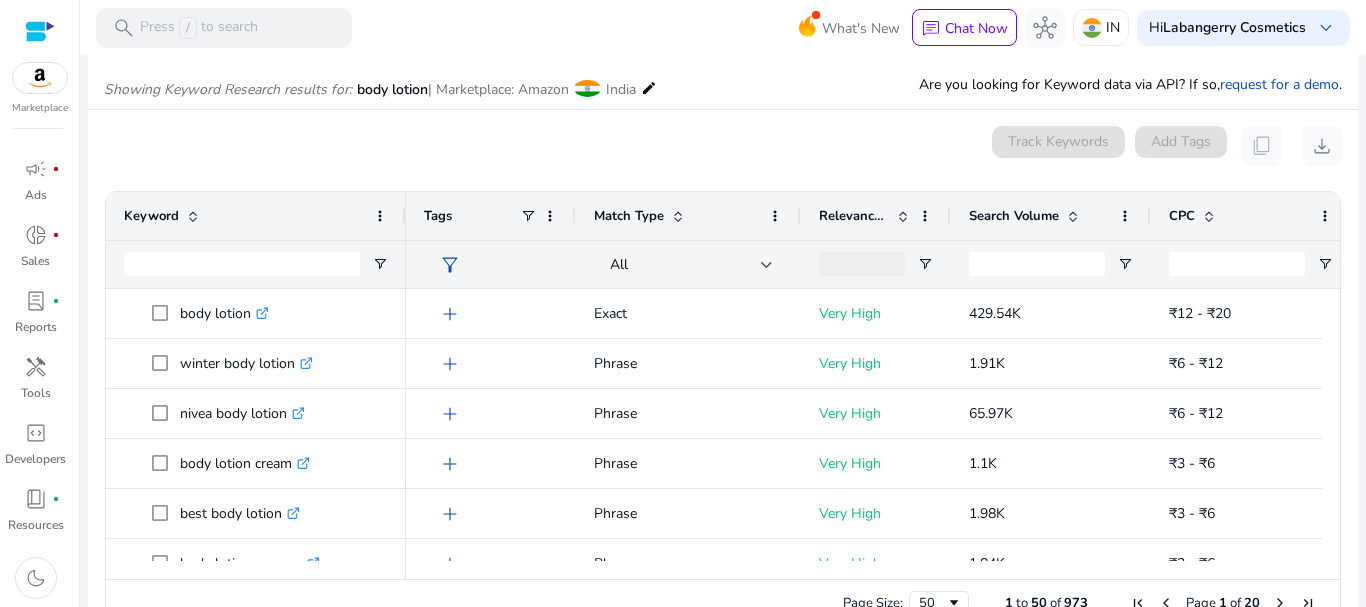 scroll, scrollTop: 238, scrollLeft: 0, axis: vertical 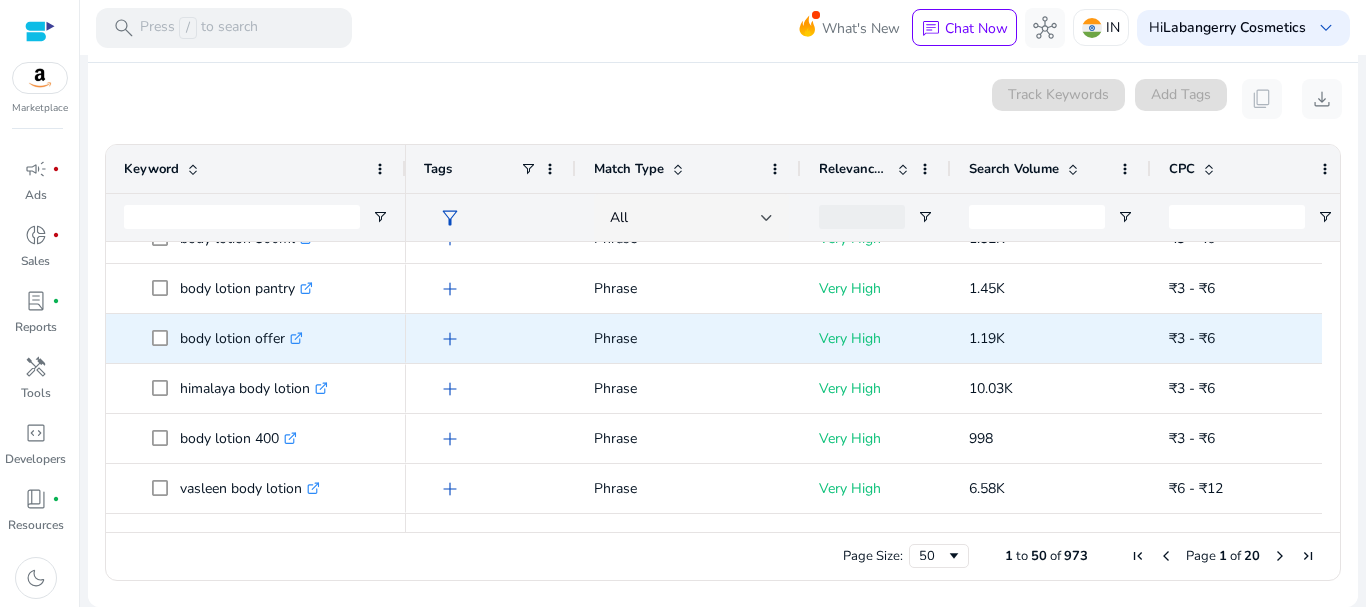 type 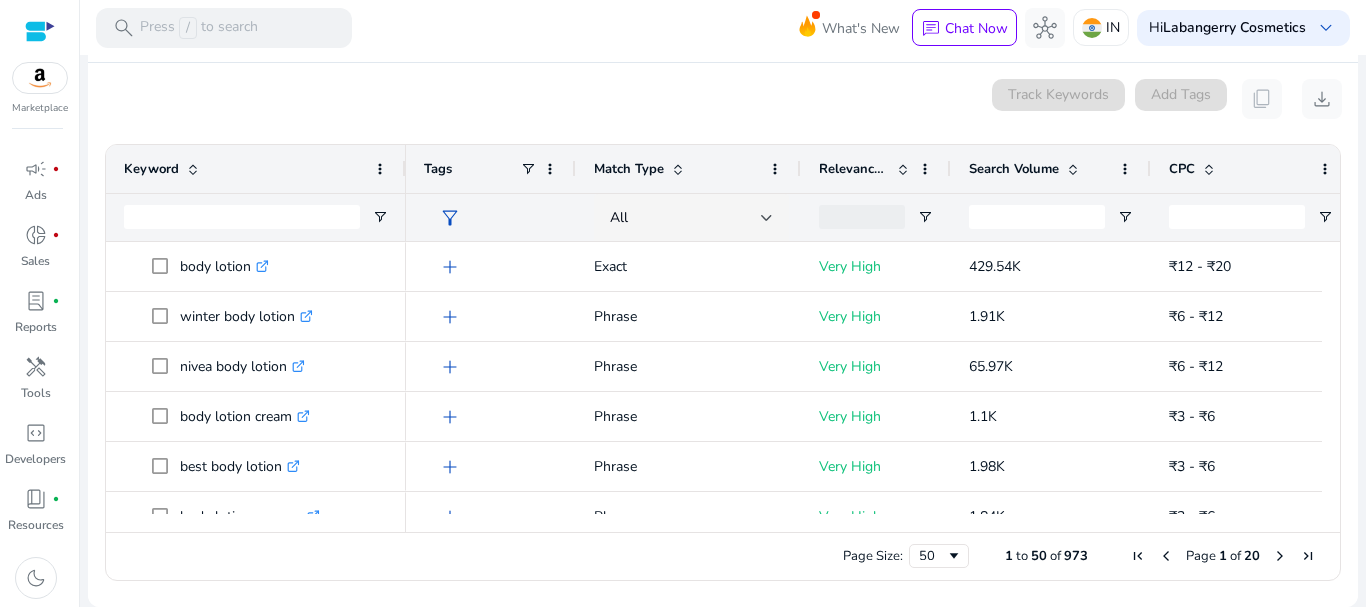 click on "0 keyword(s) selected   Track Keywords   Add Tags   content_copy   download  1 to 50 of 973. Page 1 of 20
Drag here to set row groups Drag here to set column labels
Keyword
Tags" at bounding box center (723, 335) 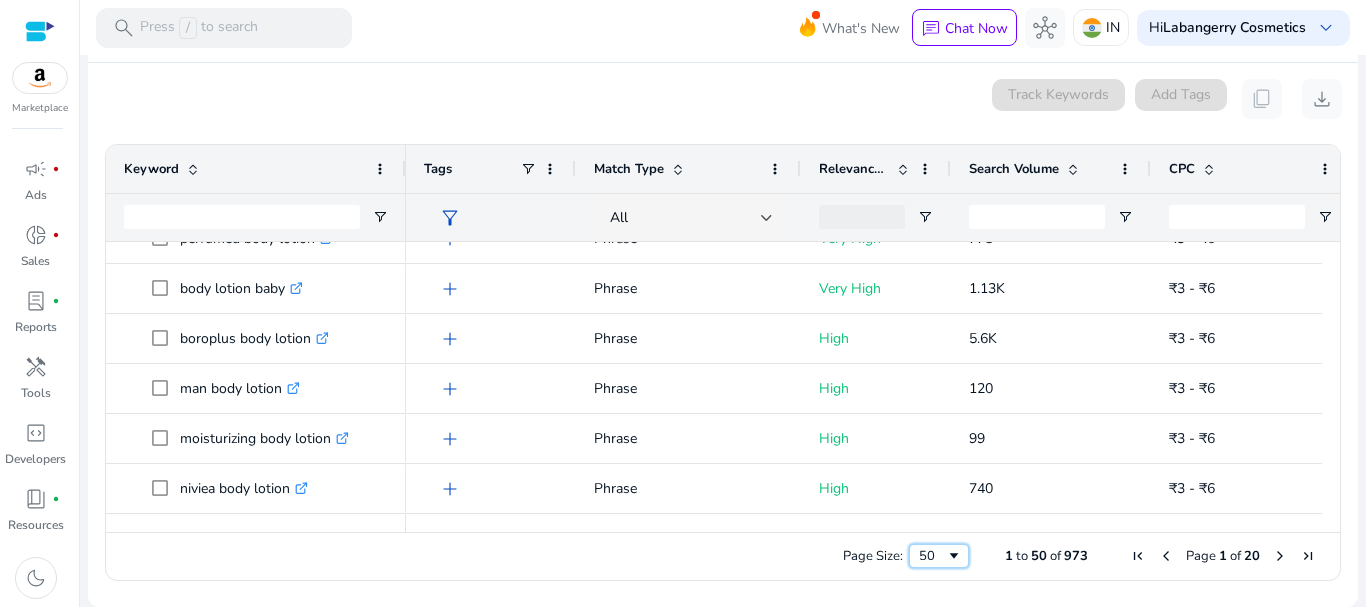 click on "50" at bounding box center (932, 556) 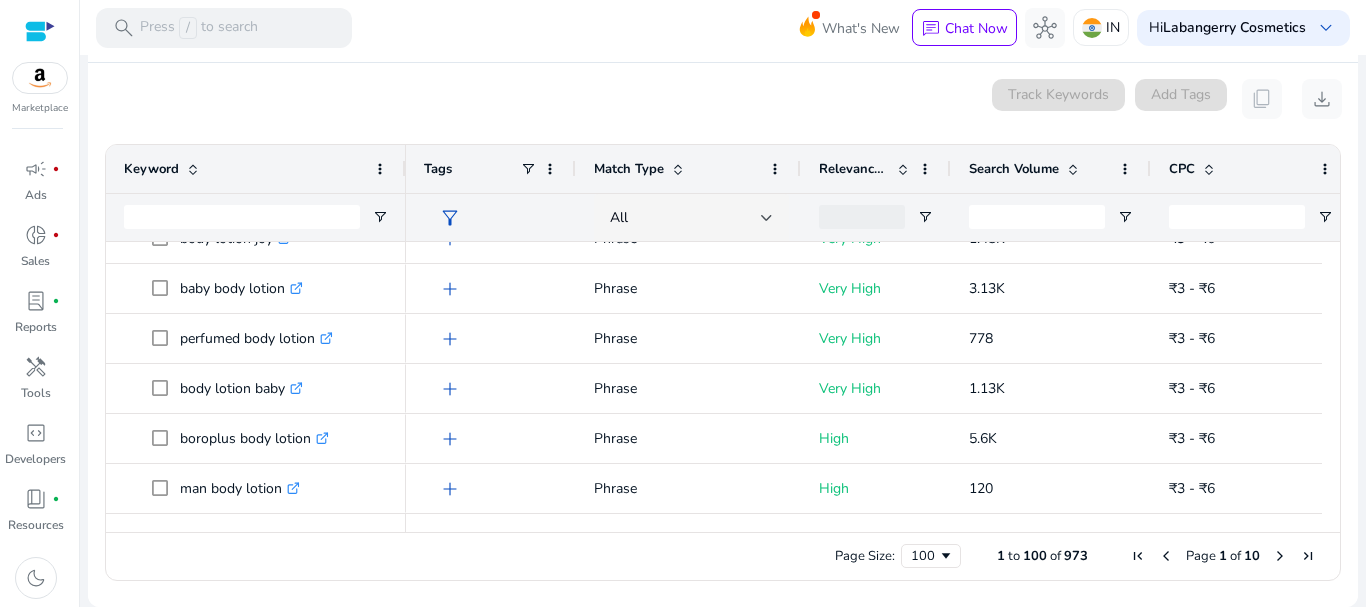 click on "Page Size:
100
1
to
100
of
973
Page
1
of
10" at bounding box center [723, 556] 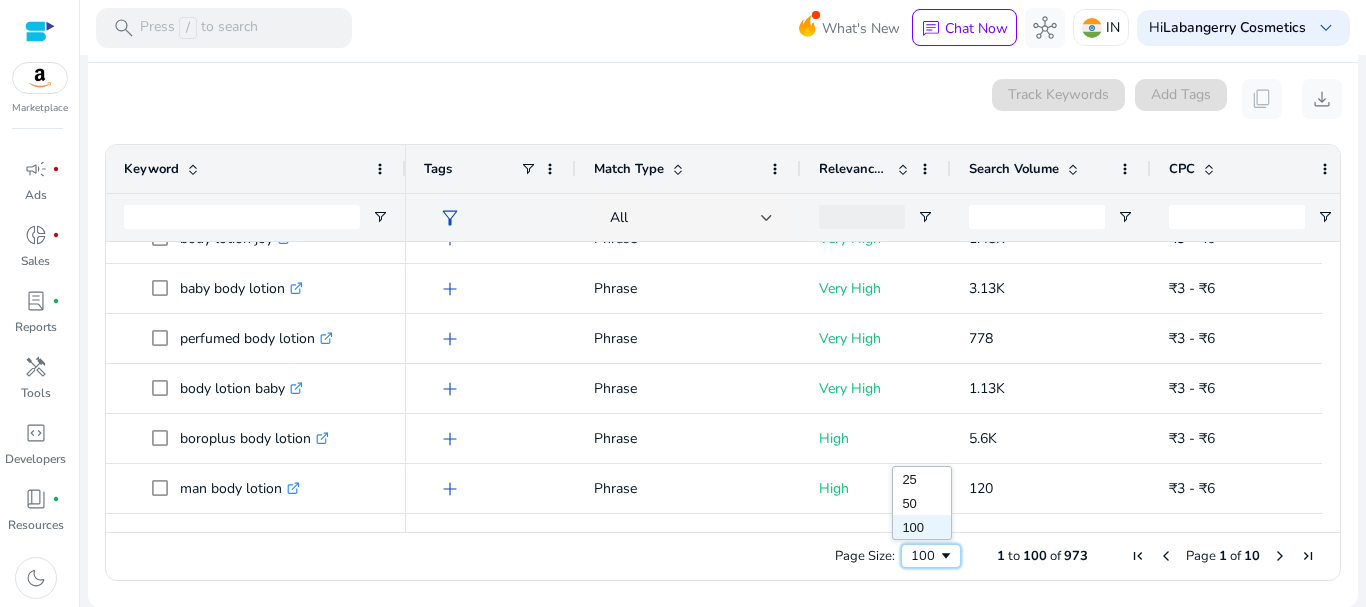 click at bounding box center [946, 556] 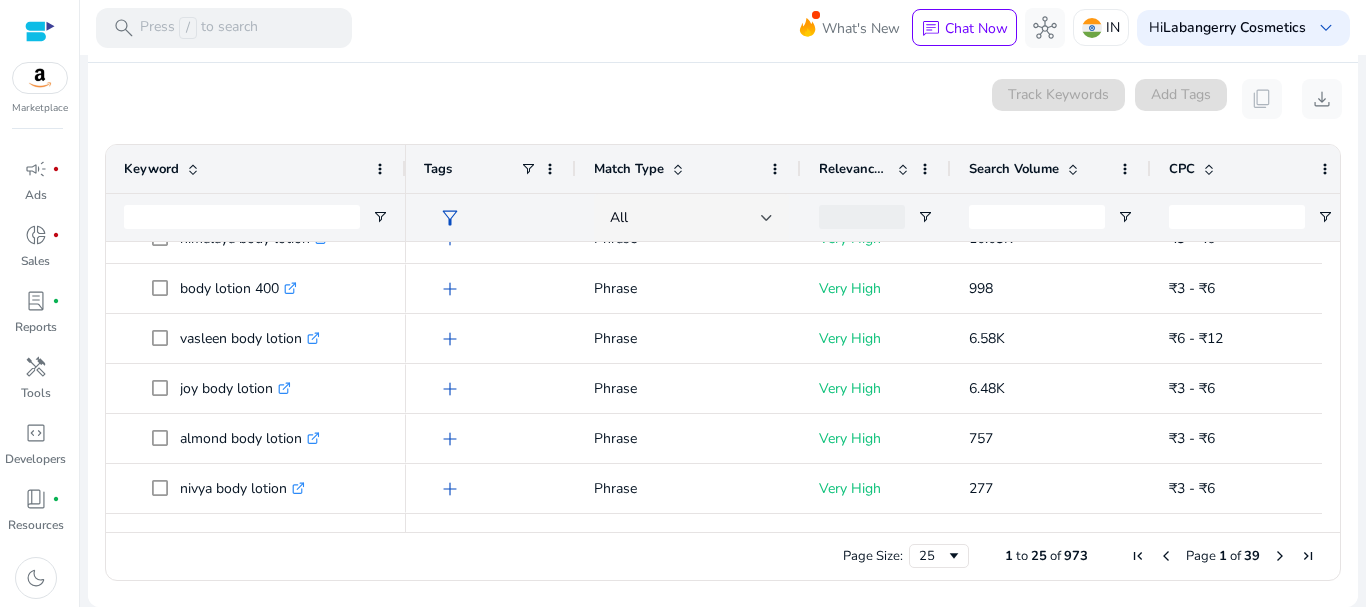 click on "Page Size:
25
1
to
25
of
973
Page
1
of
39" at bounding box center (723, 556) 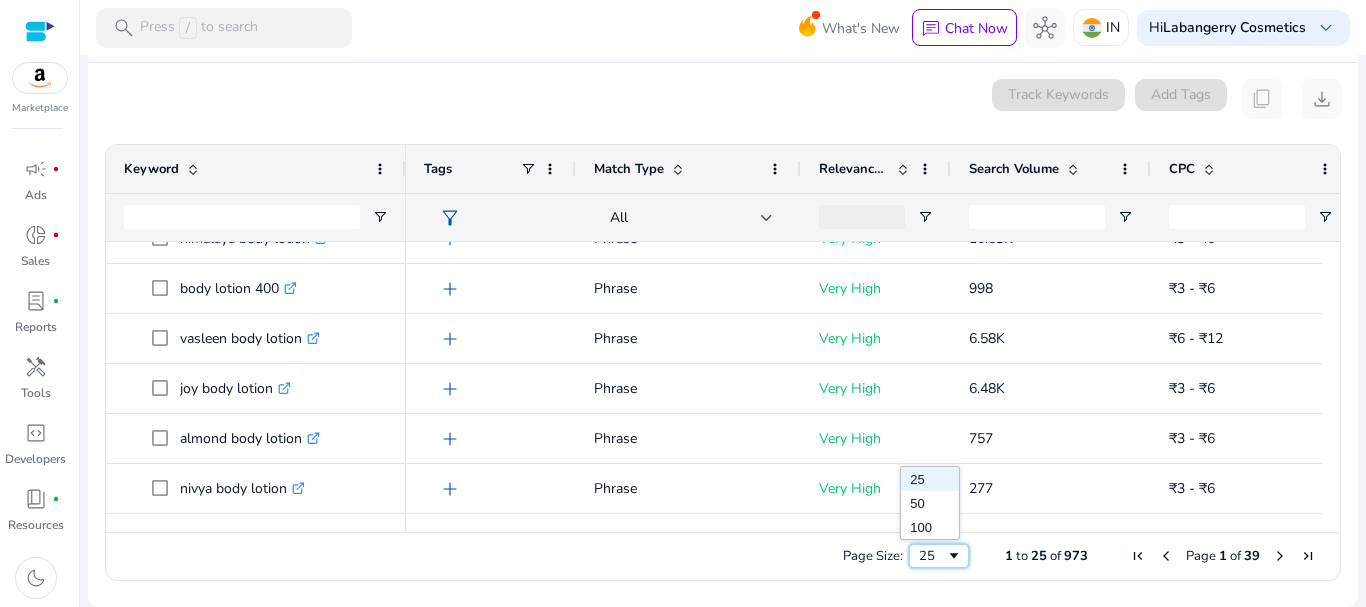 click on "25" at bounding box center (932, 556) 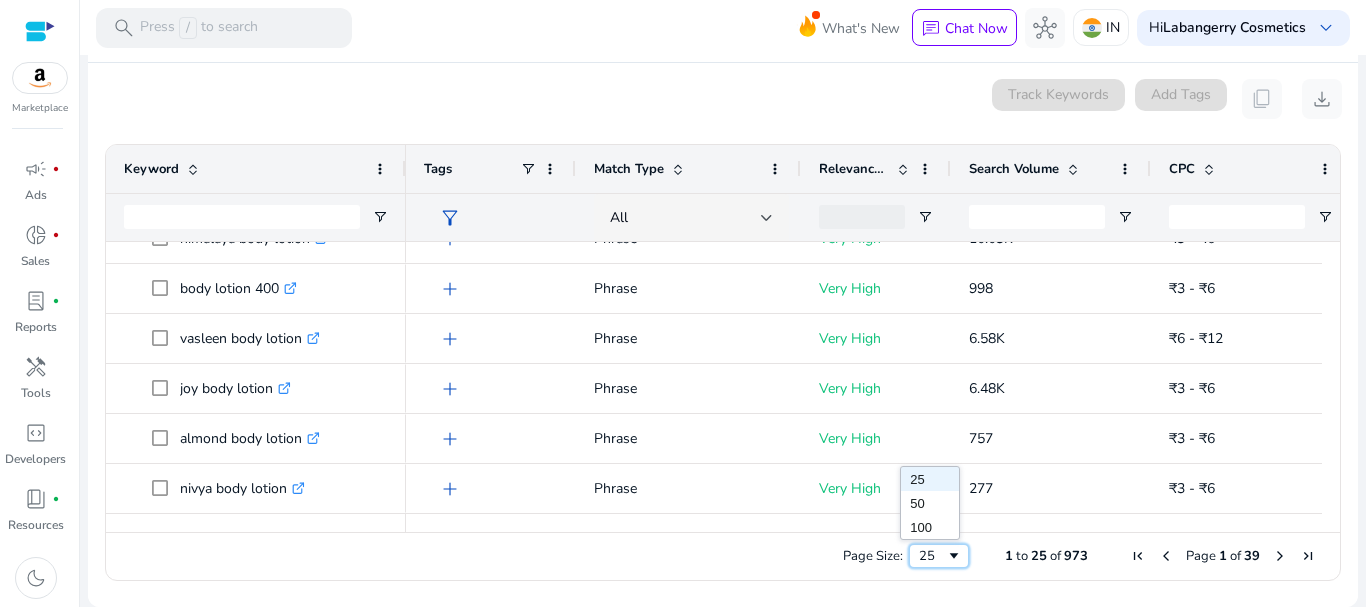 click on "25" at bounding box center (932, 556) 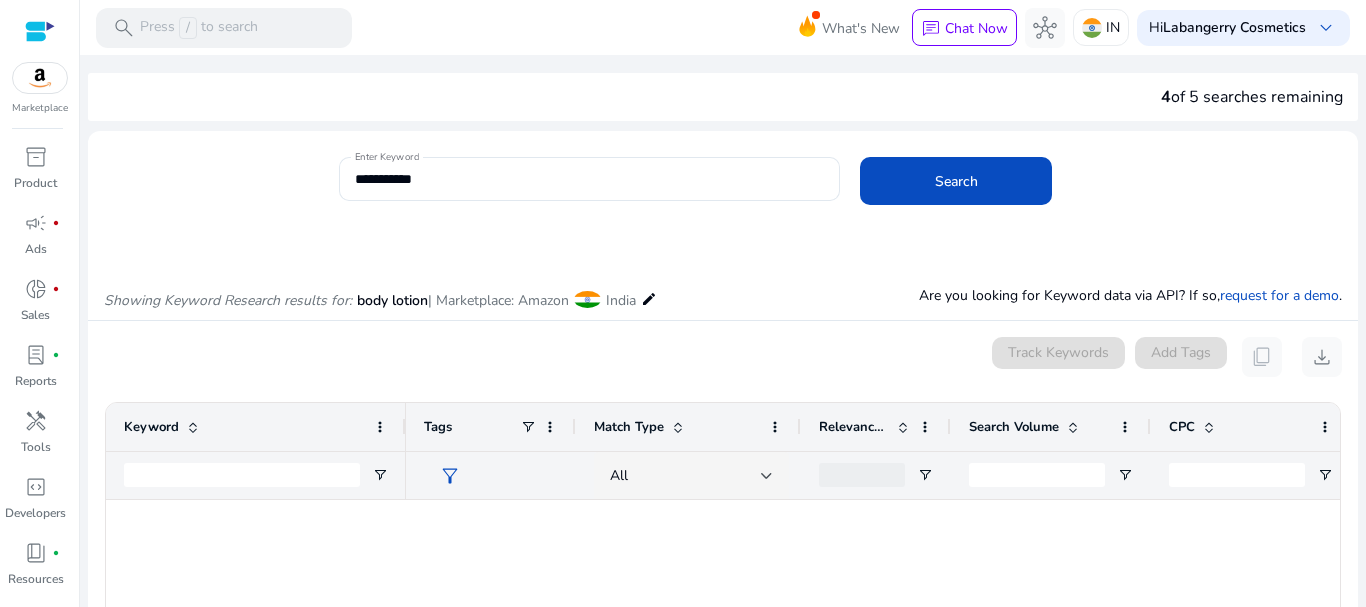 scroll, scrollTop: 0, scrollLeft: 0, axis: both 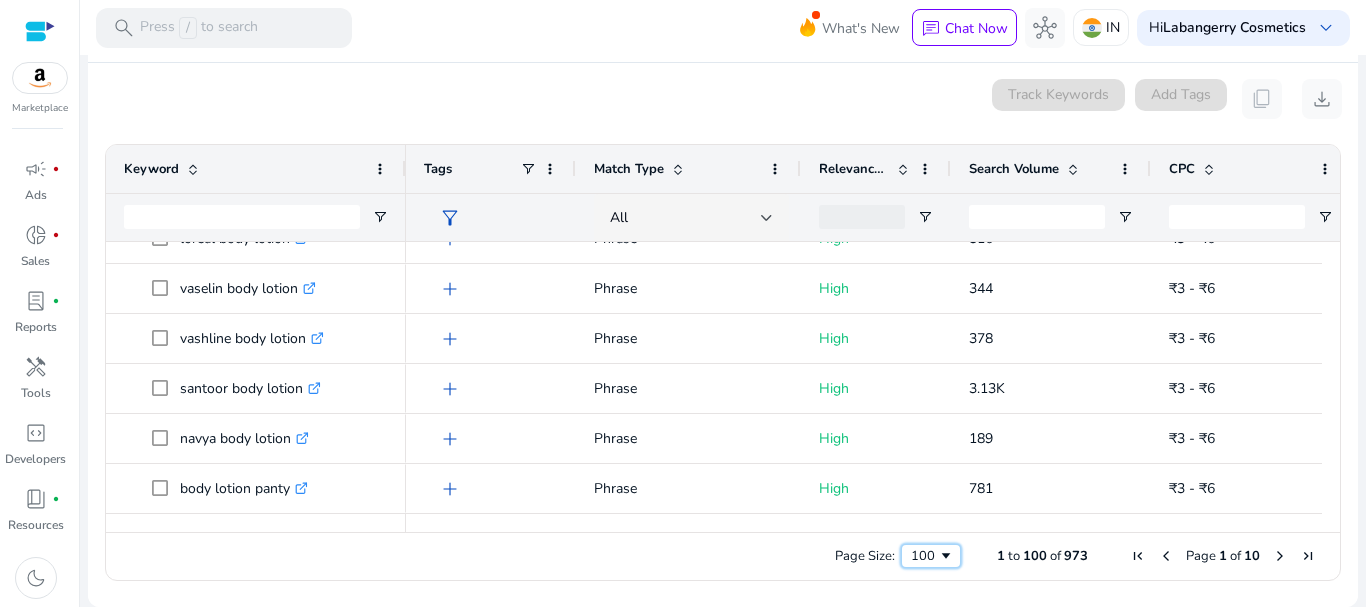 click at bounding box center (946, 556) 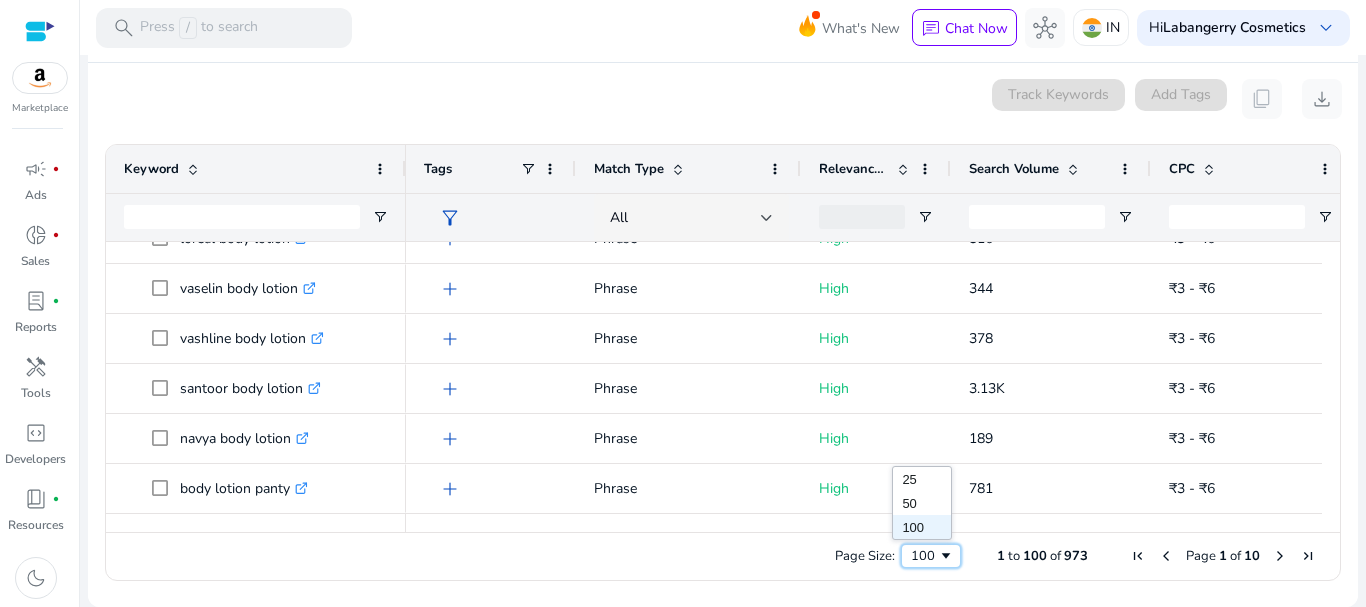 click at bounding box center [946, 556] 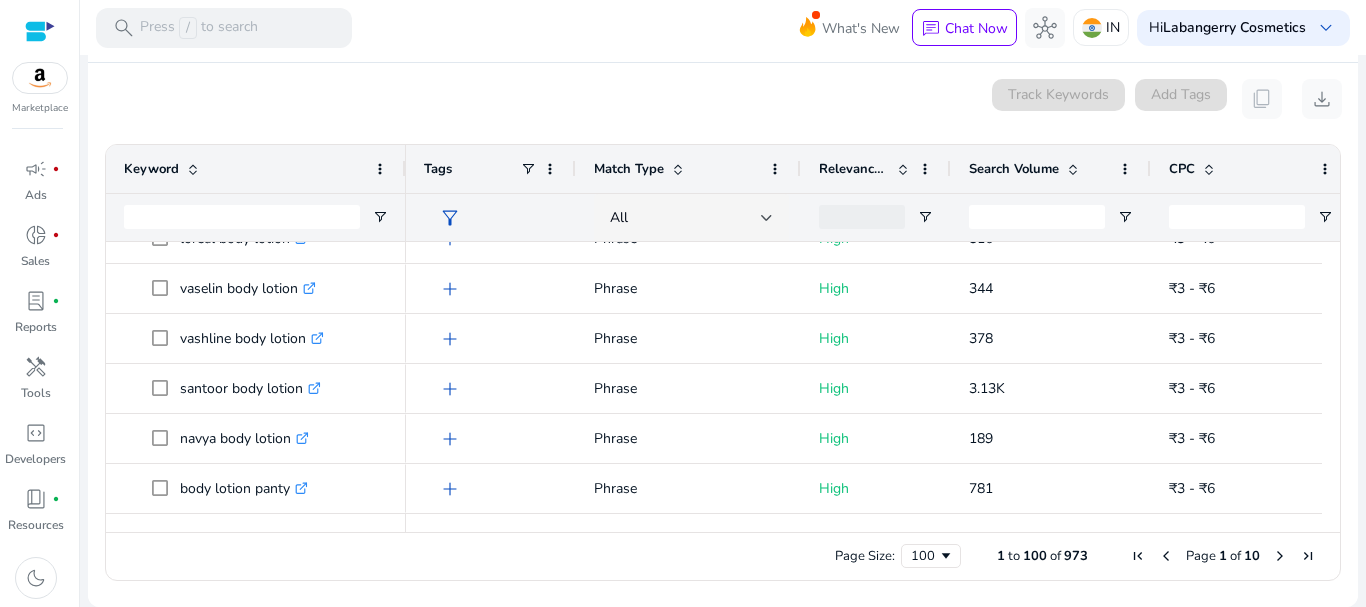 click on "Page Size:
100
1
to
100
of
973
Page
1
of
10" at bounding box center (723, 556) 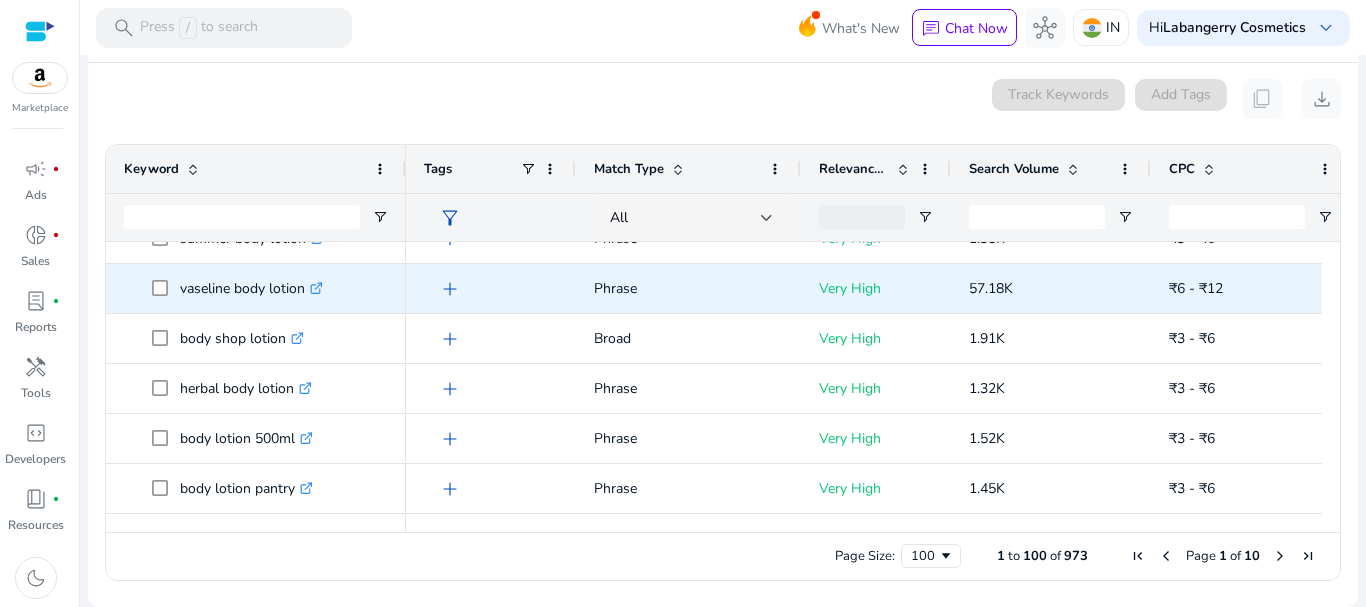 scroll, scrollTop: 804, scrollLeft: 0, axis: vertical 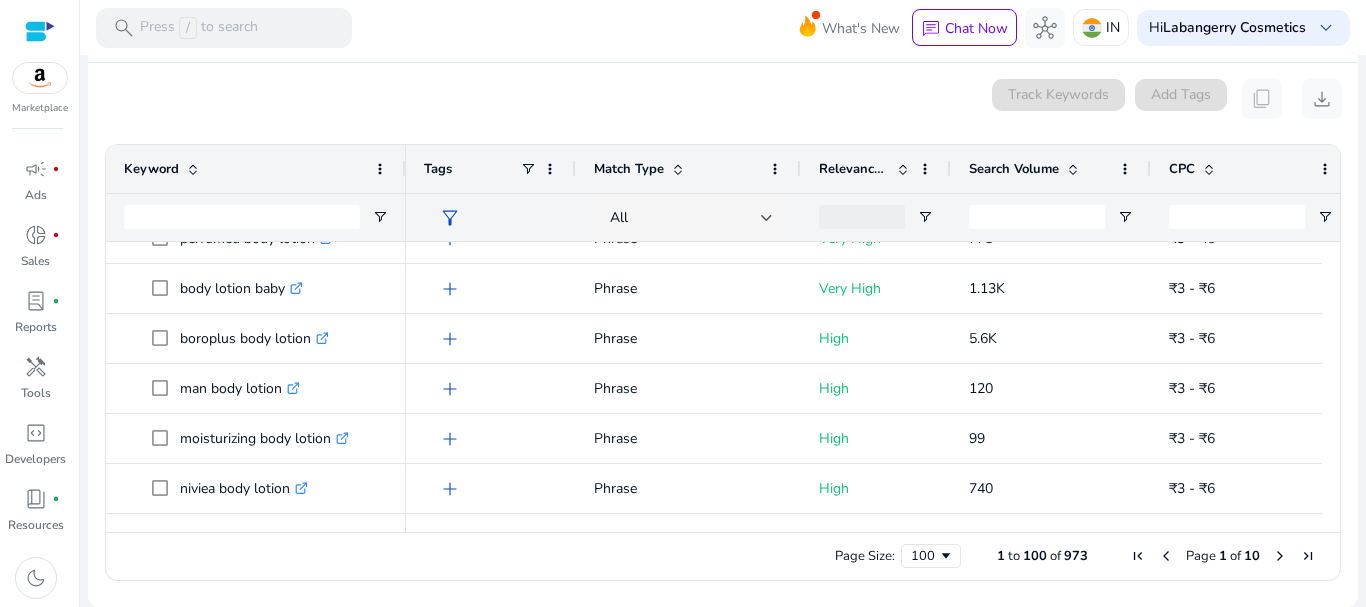 drag, startPoint x: 905, startPoint y: 135, endPoint x: 893, endPoint y: 163, distance: 30.463093 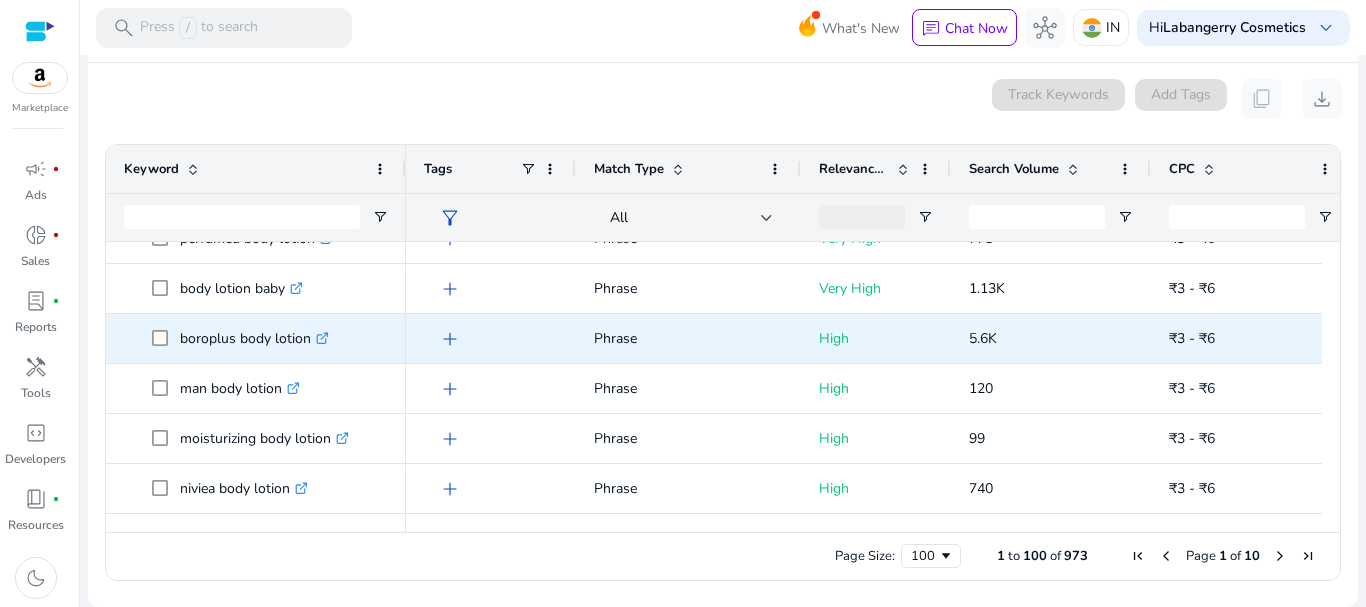 scroll, scrollTop: 2060, scrollLeft: 0, axis: vertical 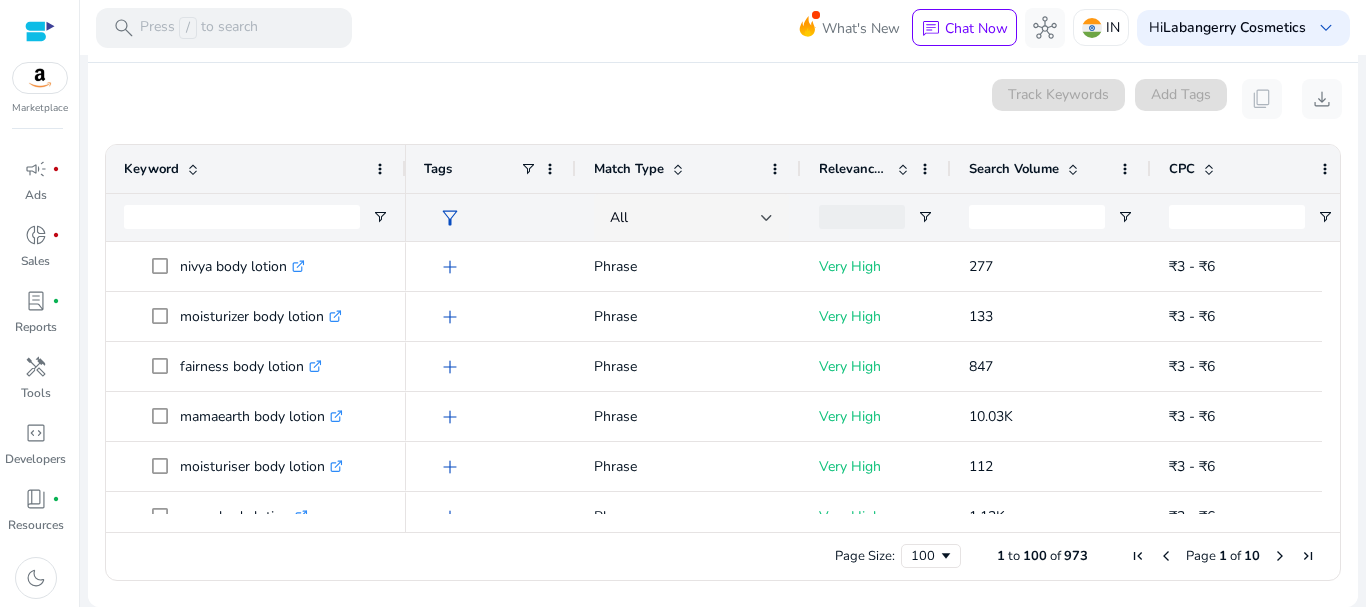 drag, startPoint x: 928, startPoint y: 357, endPoint x: 740, endPoint y: 122, distance: 300.94684 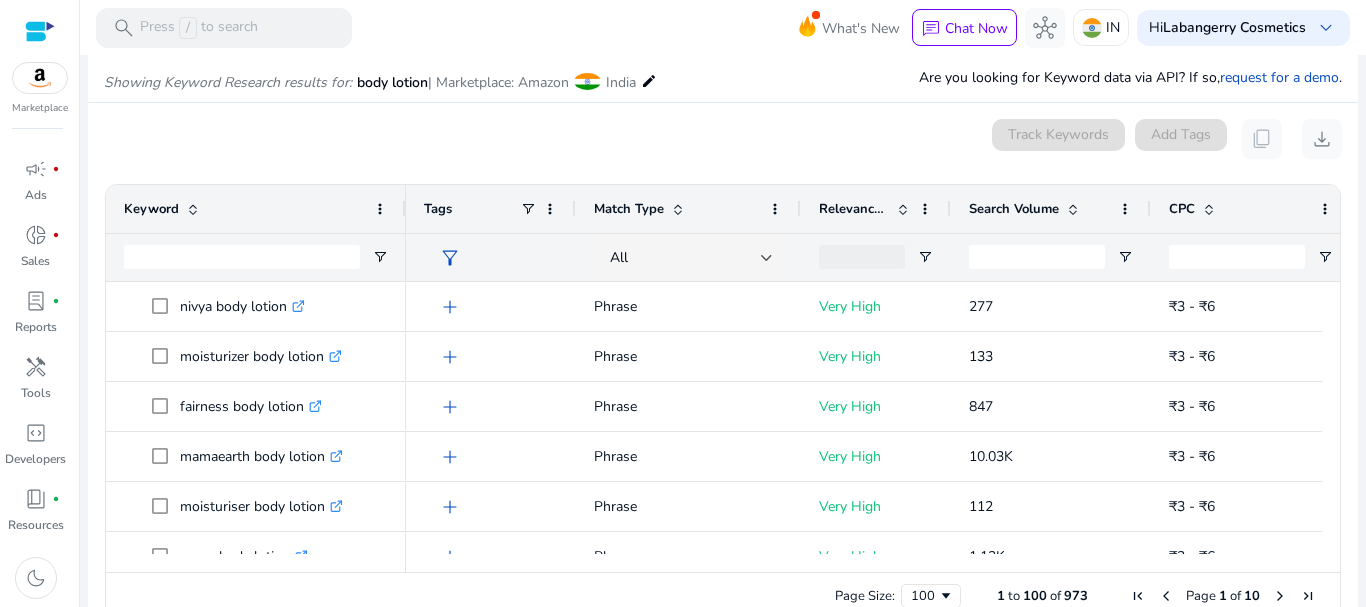 scroll, scrollTop: 178, scrollLeft: 0, axis: vertical 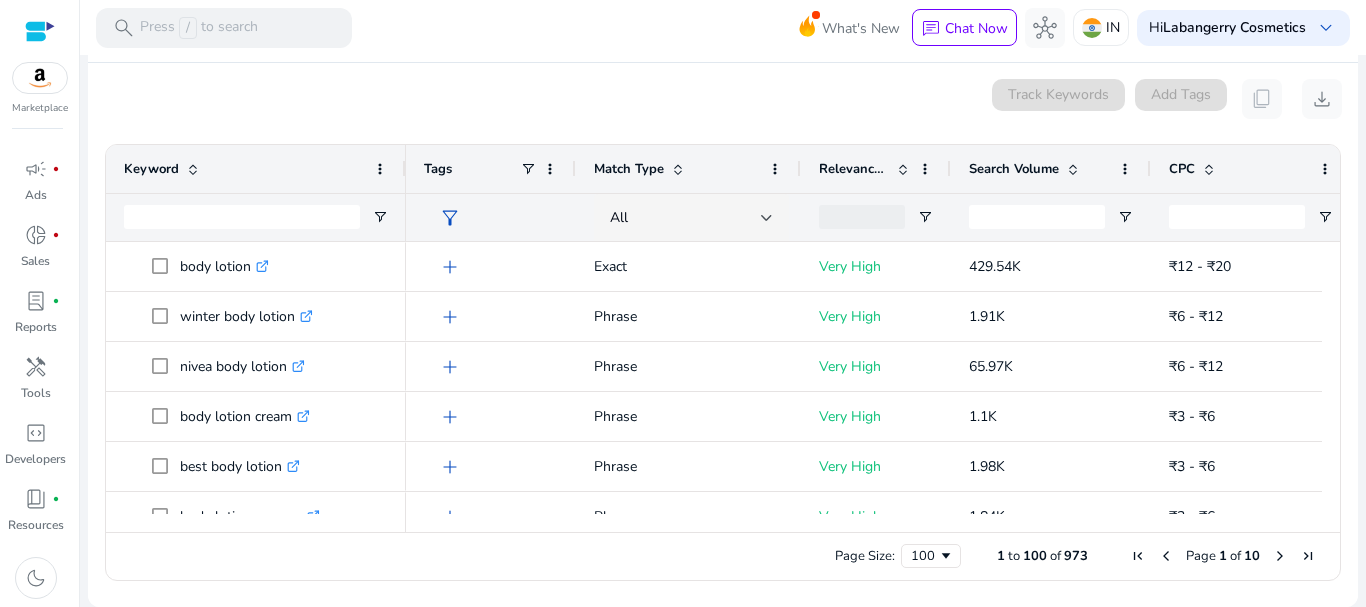 click on "0 keyword(s) selected   Track Keywords   Add Tags   content_copy   download" at bounding box center (723, 99) 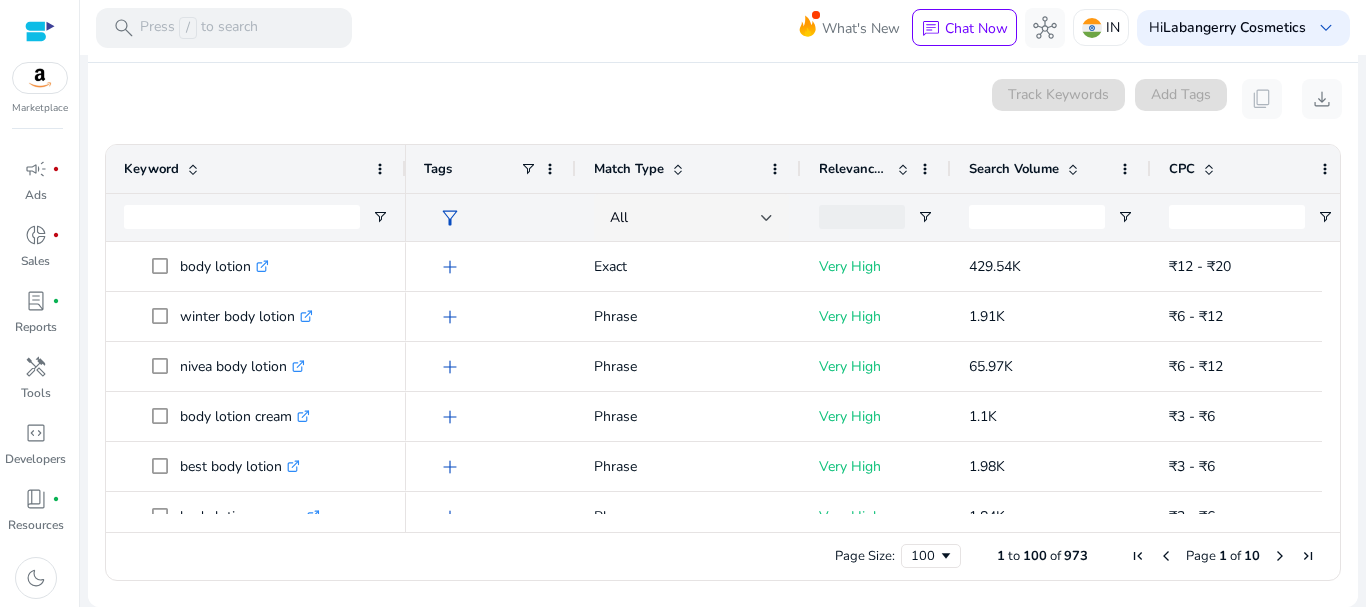 click on "0 keyword(s) selected   Track Keywords   Add Tags   content_copy   download" at bounding box center (723, 99) 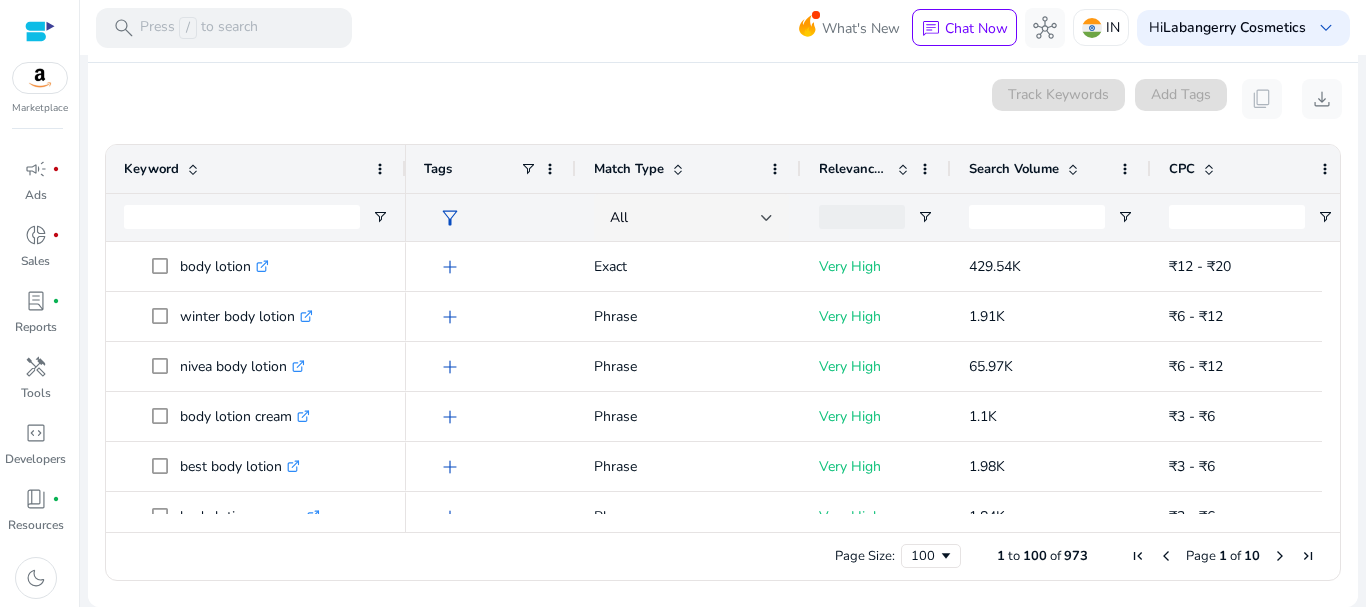 click on "0 keyword(s) selected   Track Keywords   Add Tags   content_copy   download  1 to 100 of 973. Page 1 of 10
Drag here to set row groups Drag here to set column labels
Keyword
Tags
15" at bounding box center (723, 335) 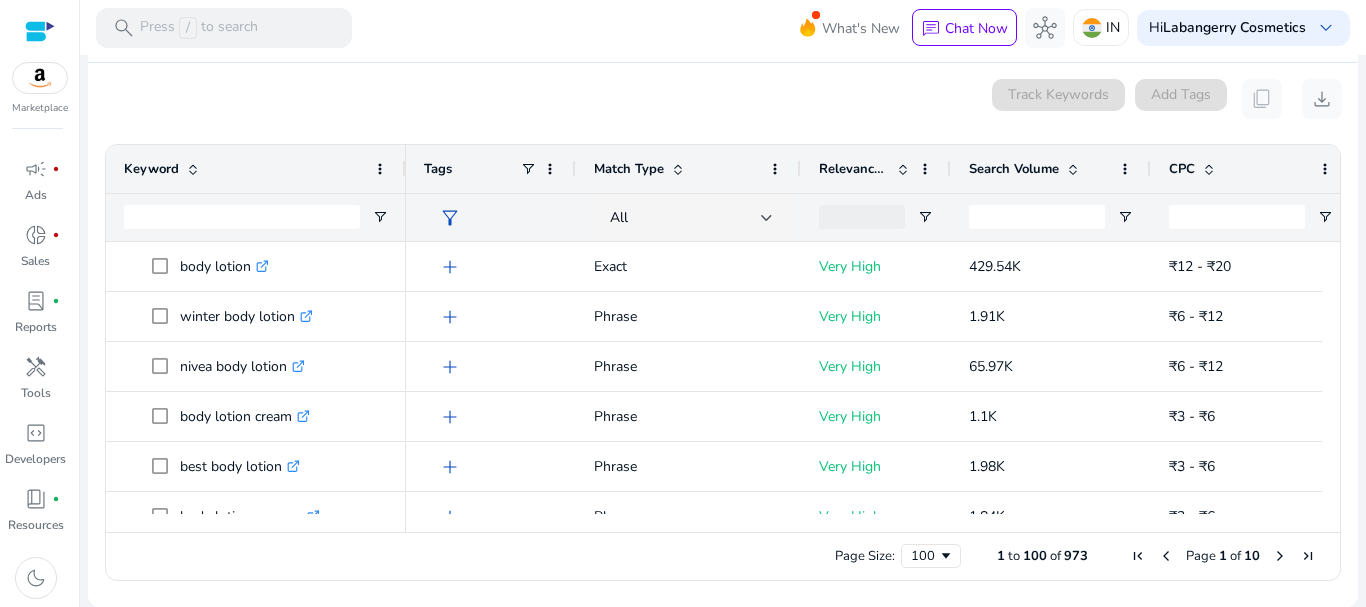 click on "0 keyword(s) selected   Track Keywords   Add Tags   content_copy   download  1 to 100 of 973. Page 1 of 10
Drag here to set row groups Drag here to set column labels
Keyword
Tags
15" at bounding box center (723, 335) 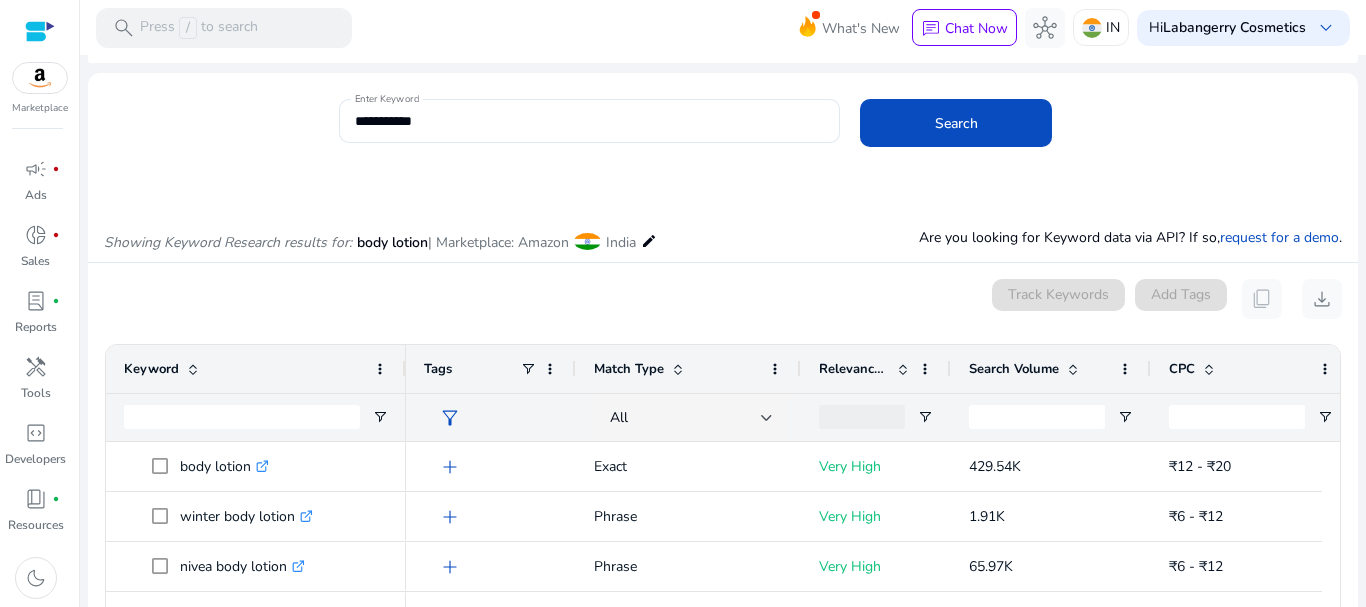 scroll, scrollTop: 19, scrollLeft: 0, axis: vertical 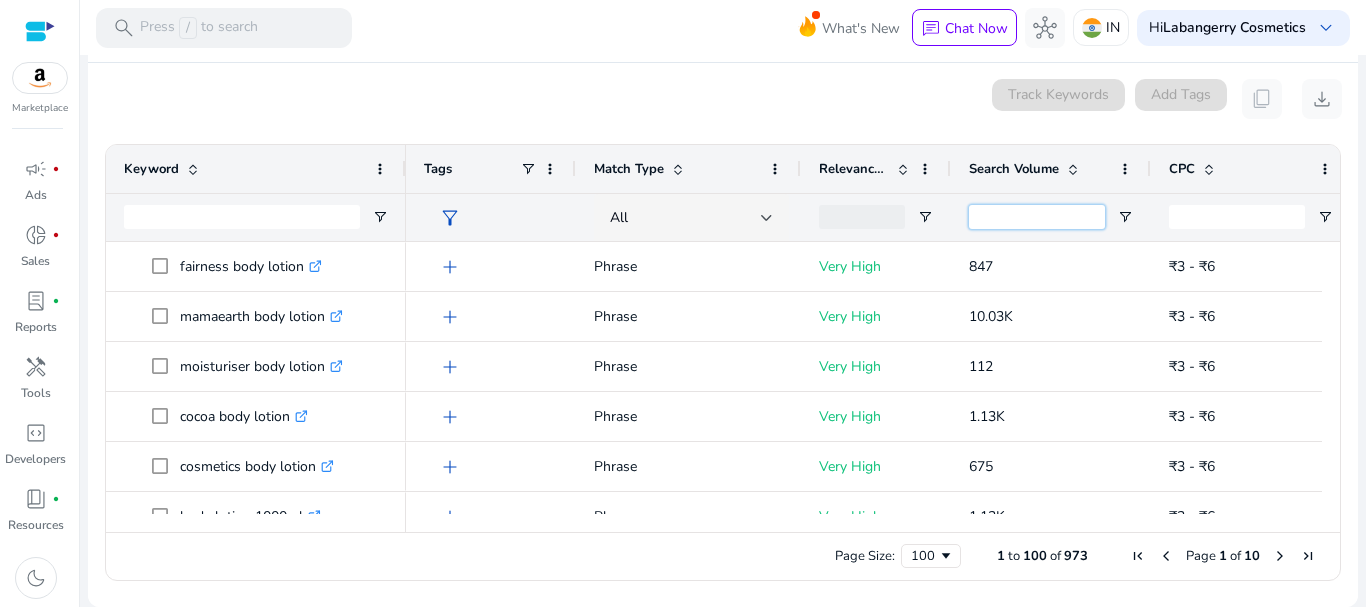 click at bounding box center [1037, 217] 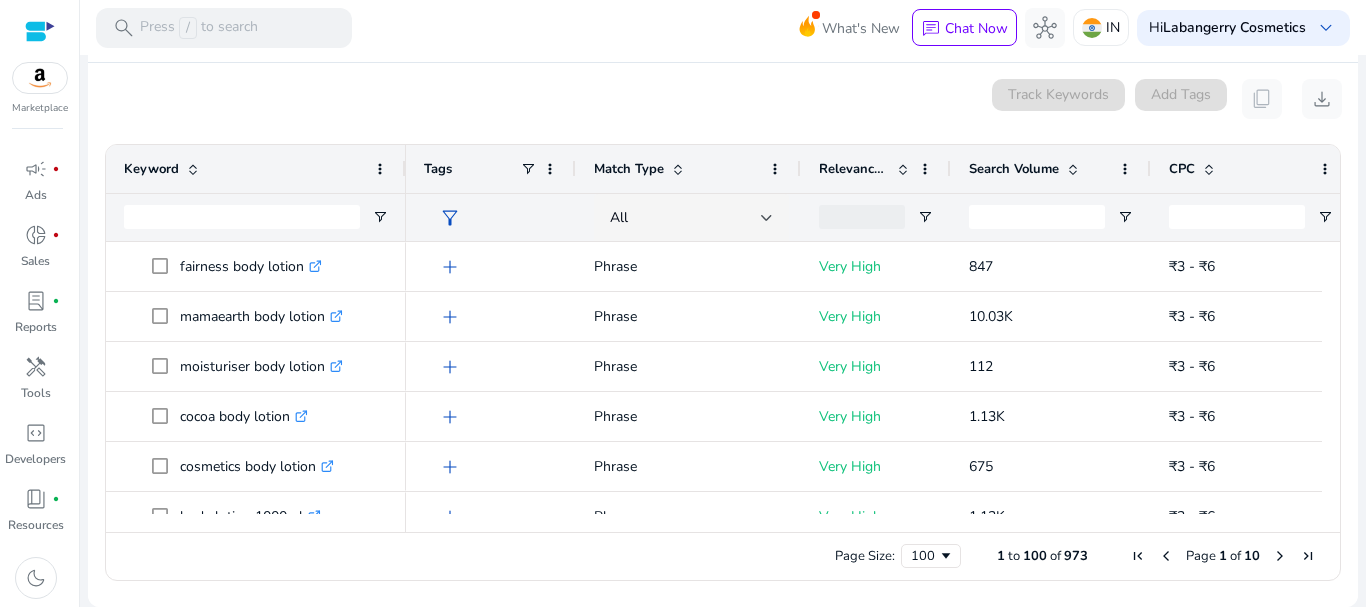 click at bounding box center [1051, 217] 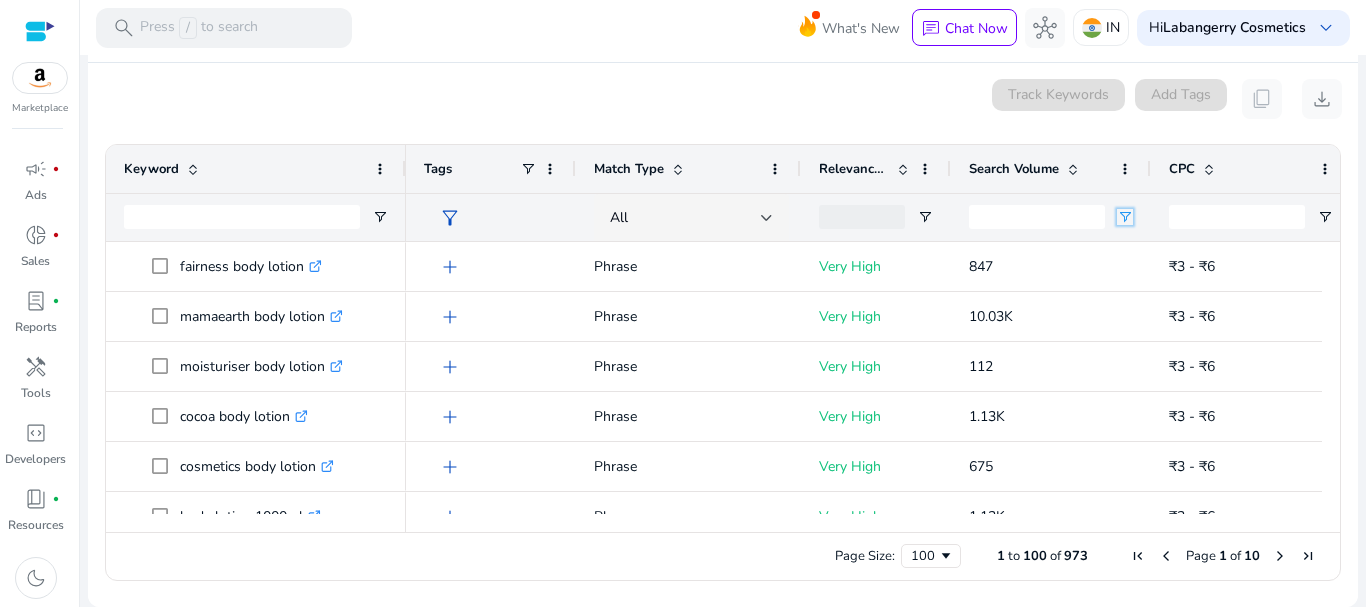 click at bounding box center [1125, 217] 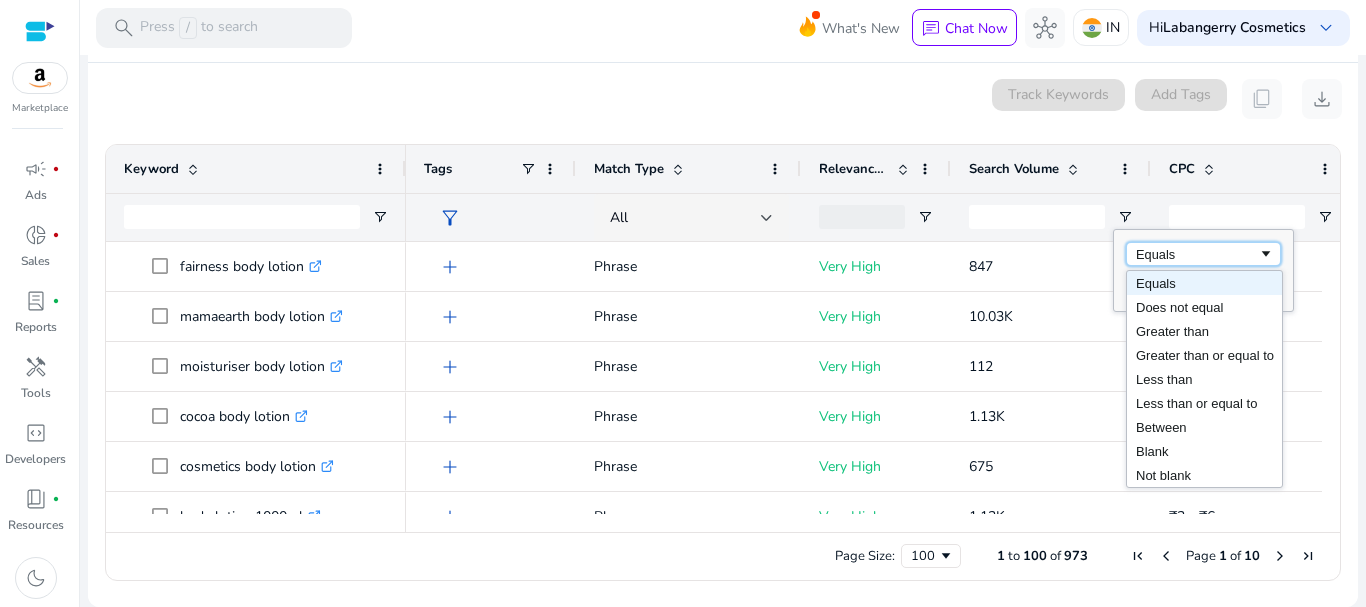 click on "Equals" at bounding box center (1197, 254) 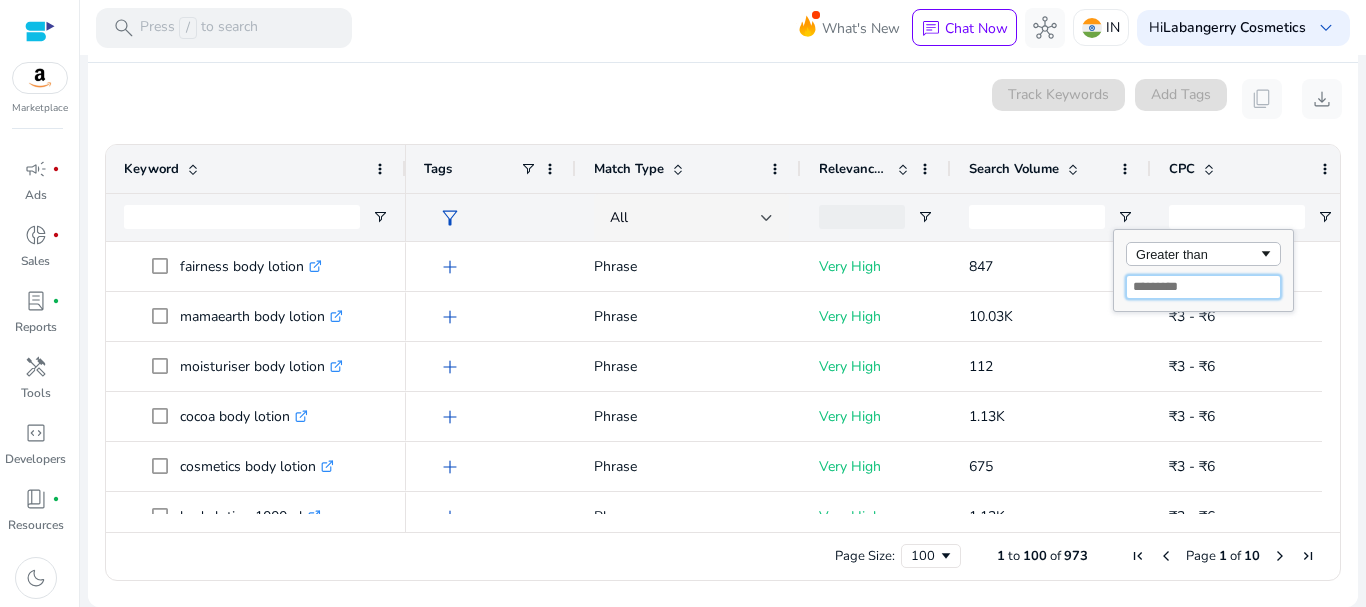 click at bounding box center (1203, 287) 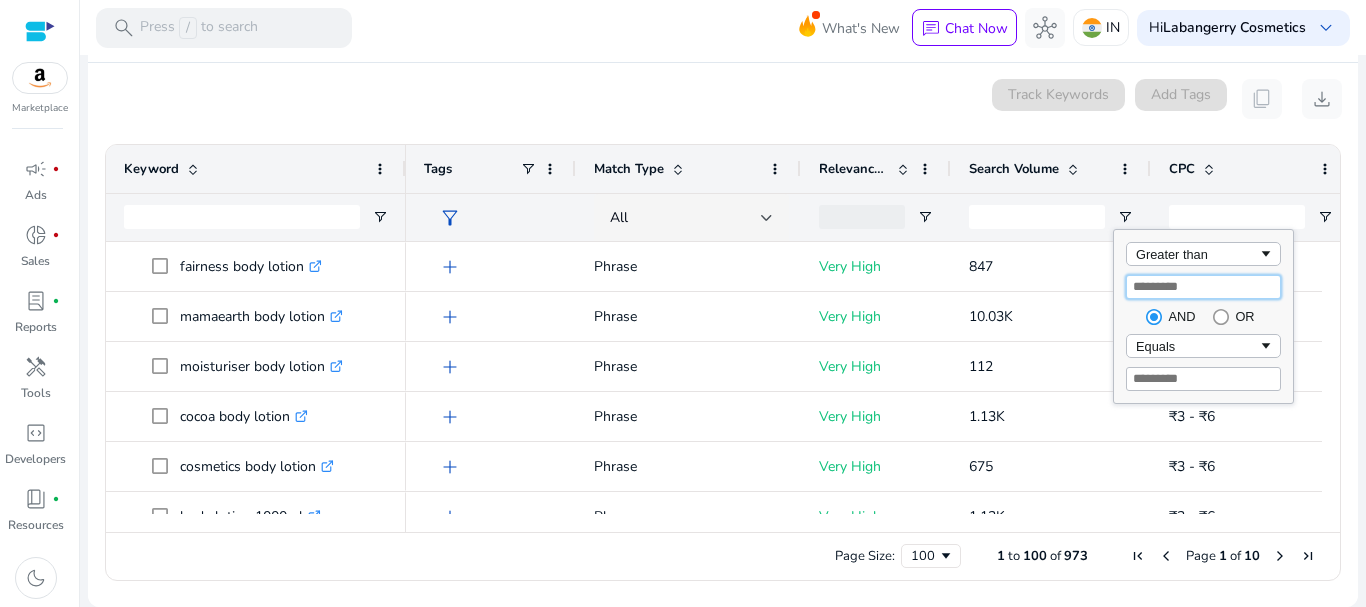 type on "****" 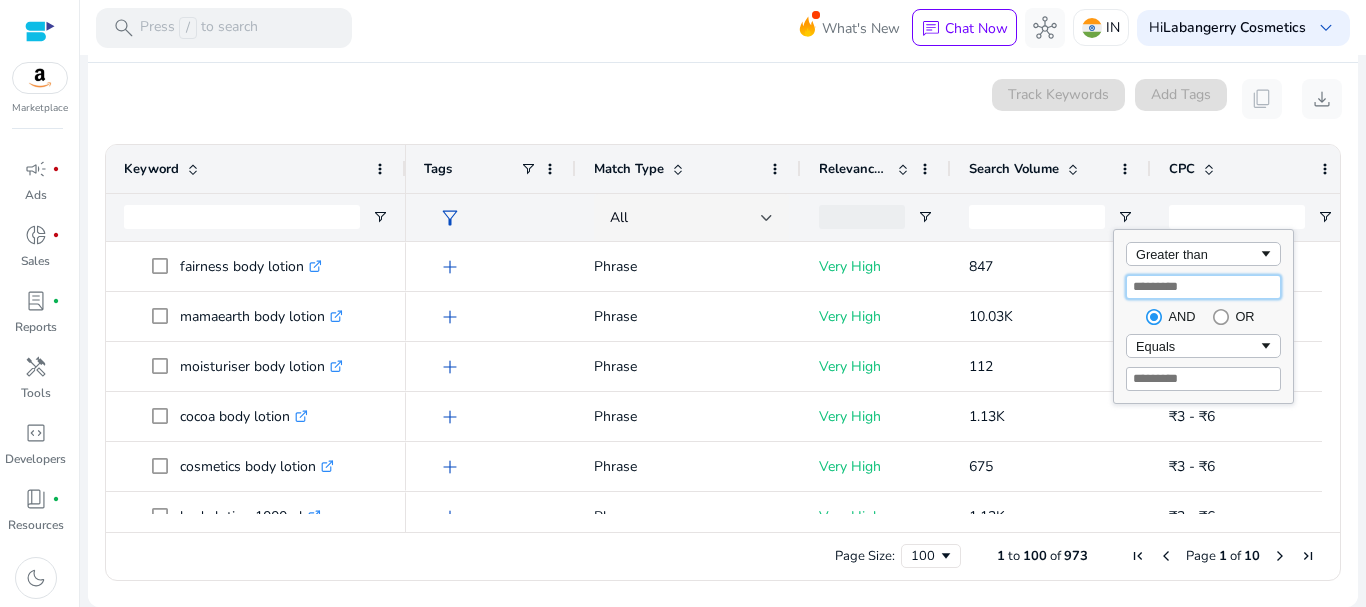 type on "****" 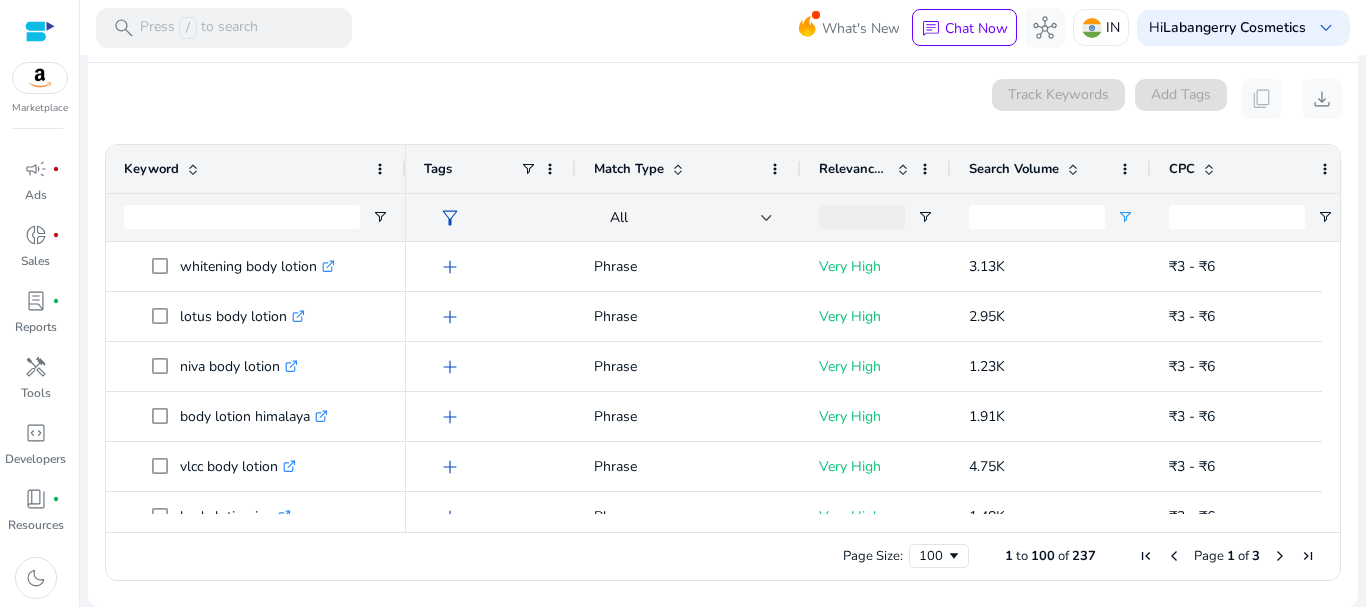 click on "Press SPACE to select this row.. 1 to 100 of 237. Page 1 of 3
Drag here to set row groups Drag here to set column labels
Keyword
Tags
CPC" at bounding box center (723, 362) 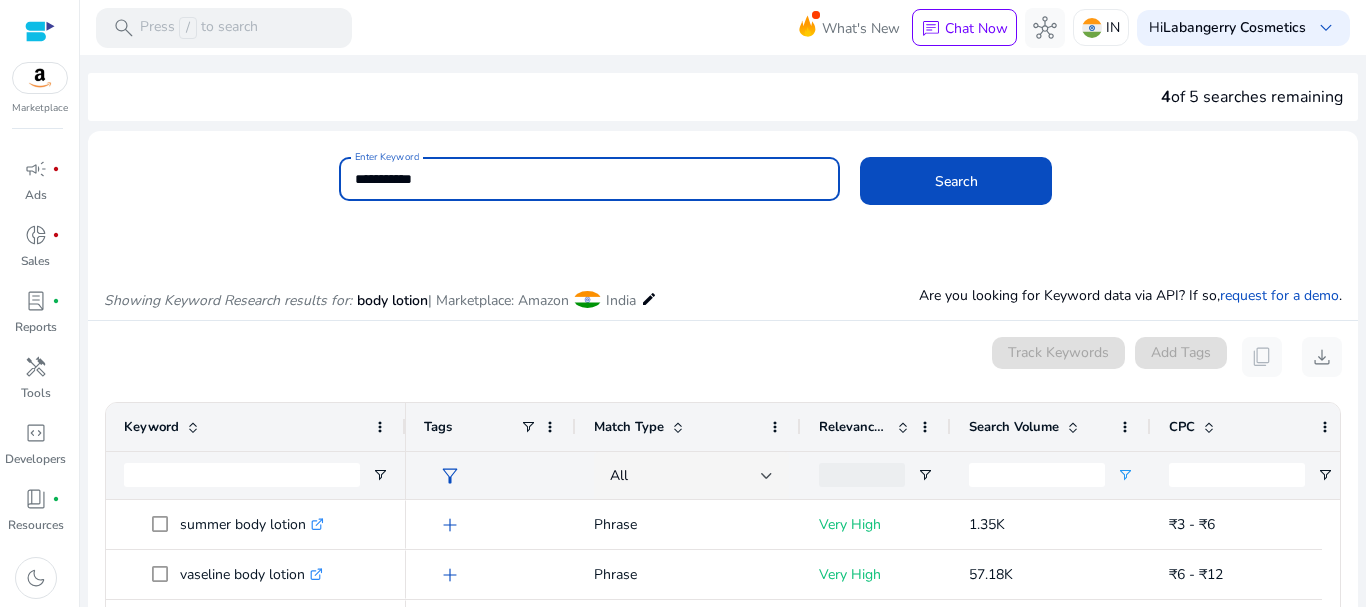click on "**********" at bounding box center [590, 179] 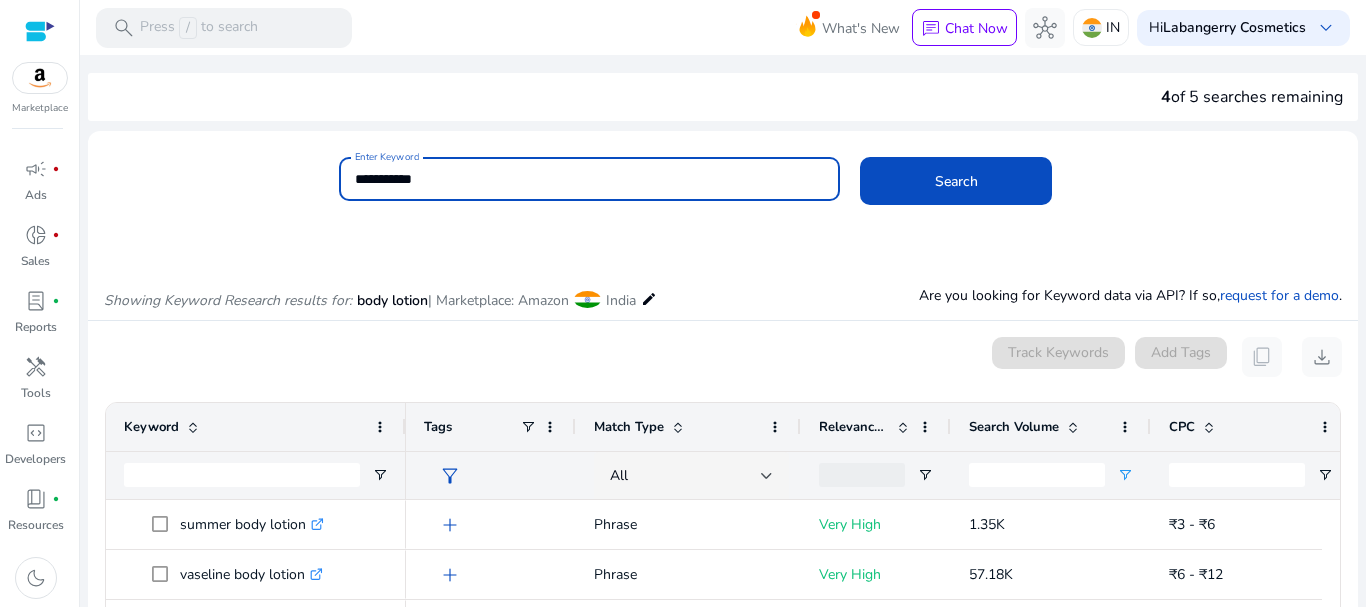 drag, startPoint x: 460, startPoint y: 174, endPoint x: 344, endPoint y: 174, distance: 116 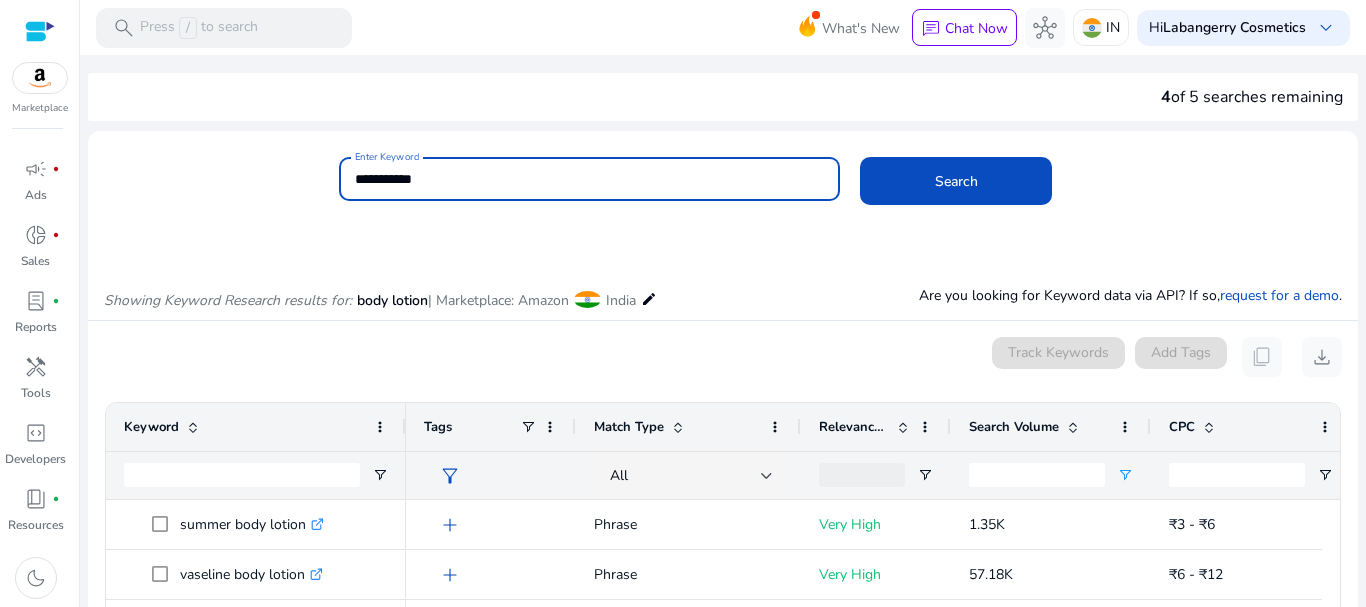paste on "******" 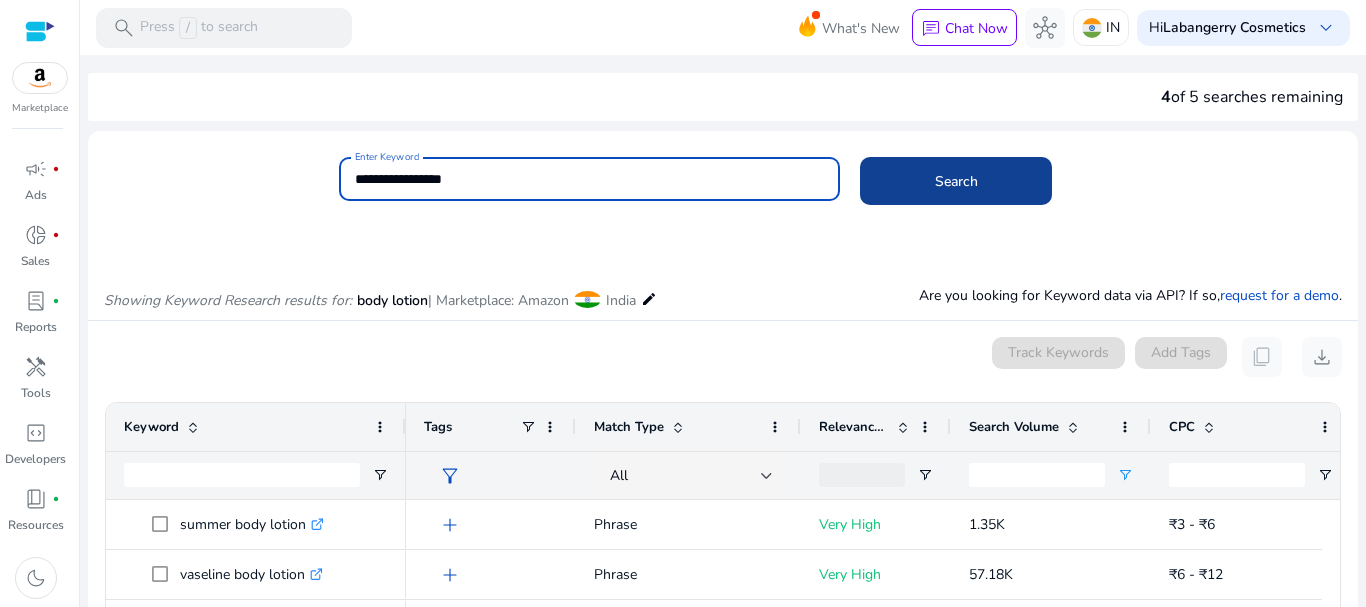 type on "**********" 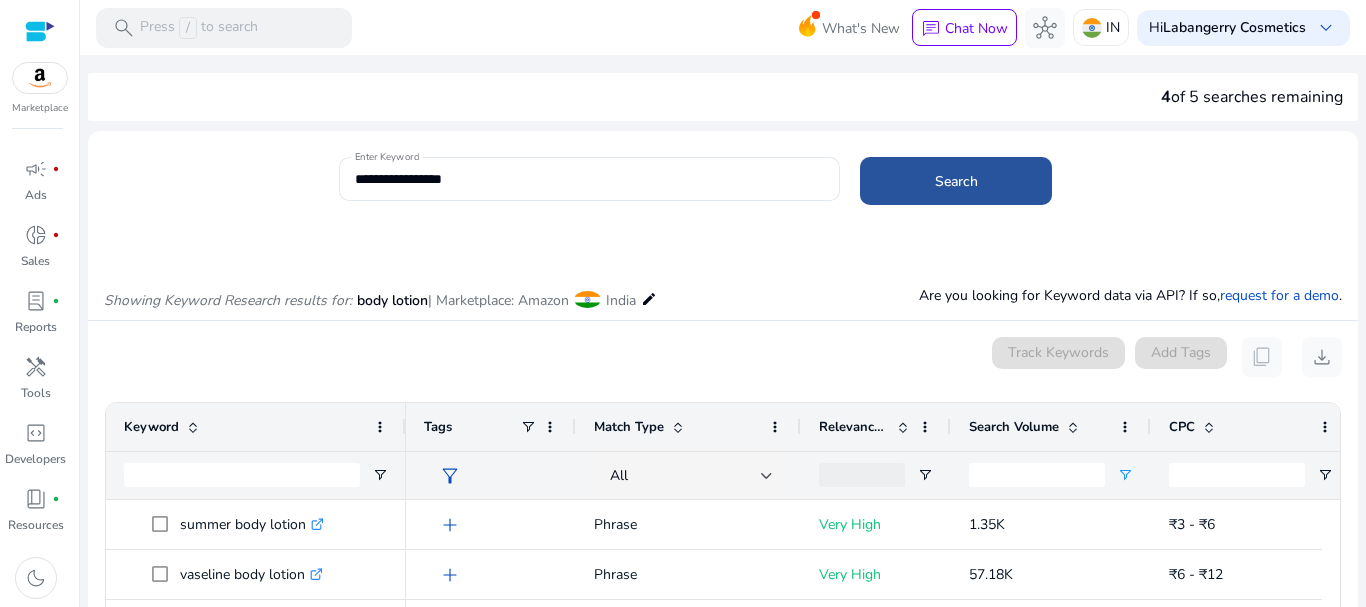 click on "Search" 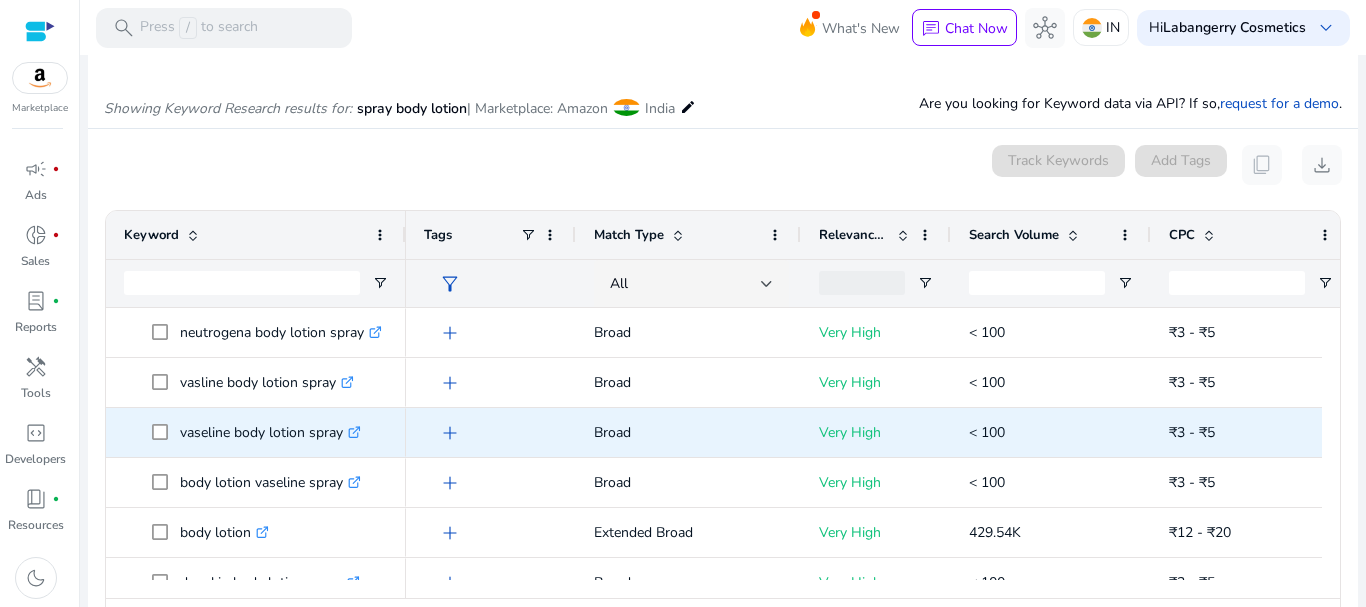 scroll, scrollTop: 238, scrollLeft: 0, axis: vertical 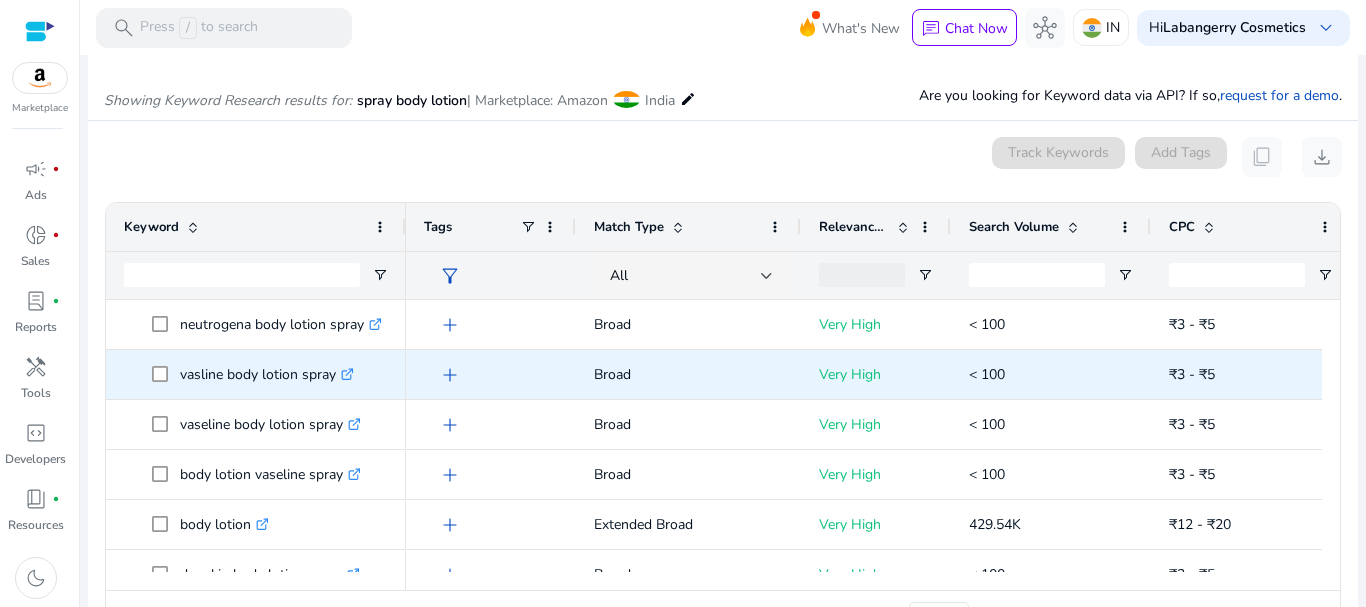 type 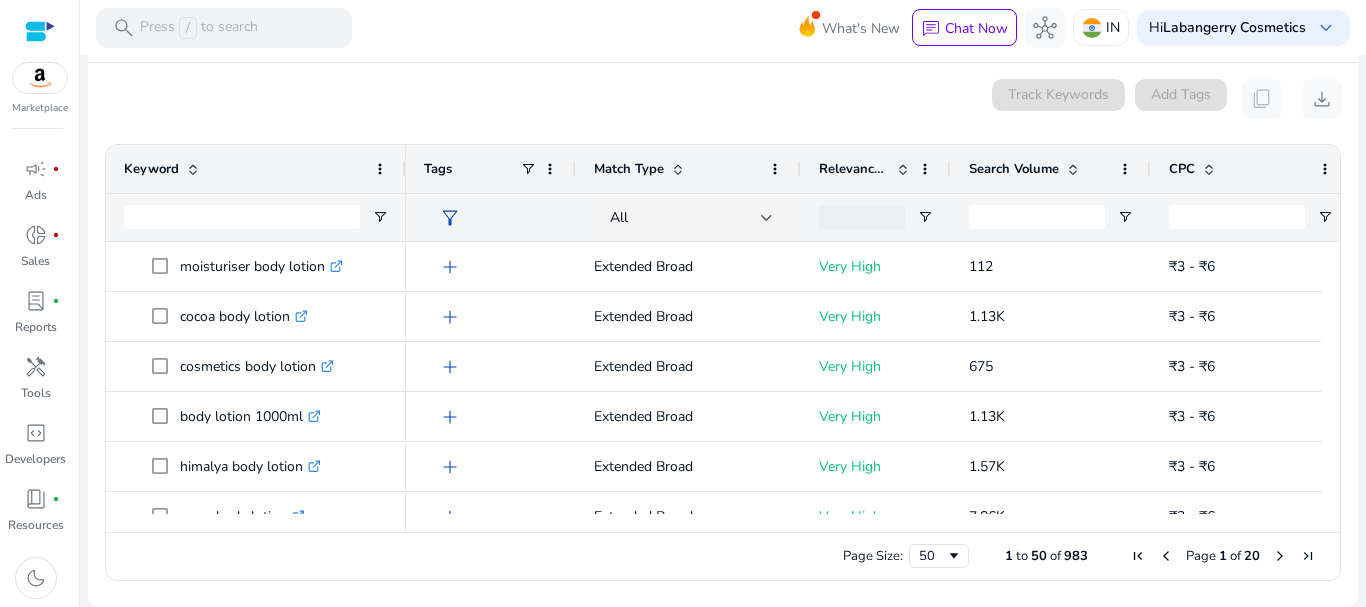 scroll, scrollTop: 1640, scrollLeft: 0, axis: vertical 